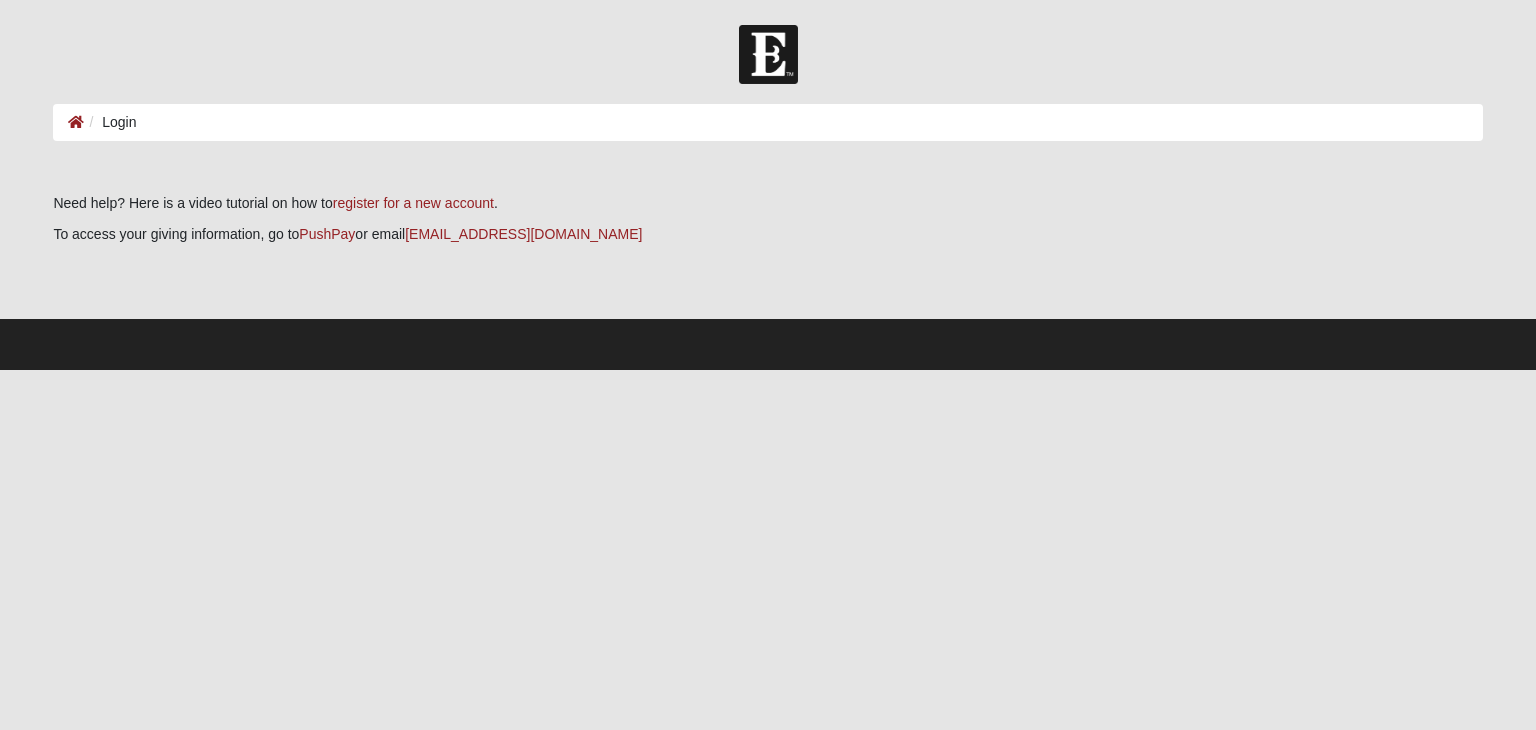 scroll, scrollTop: 0, scrollLeft: 0, axis: both 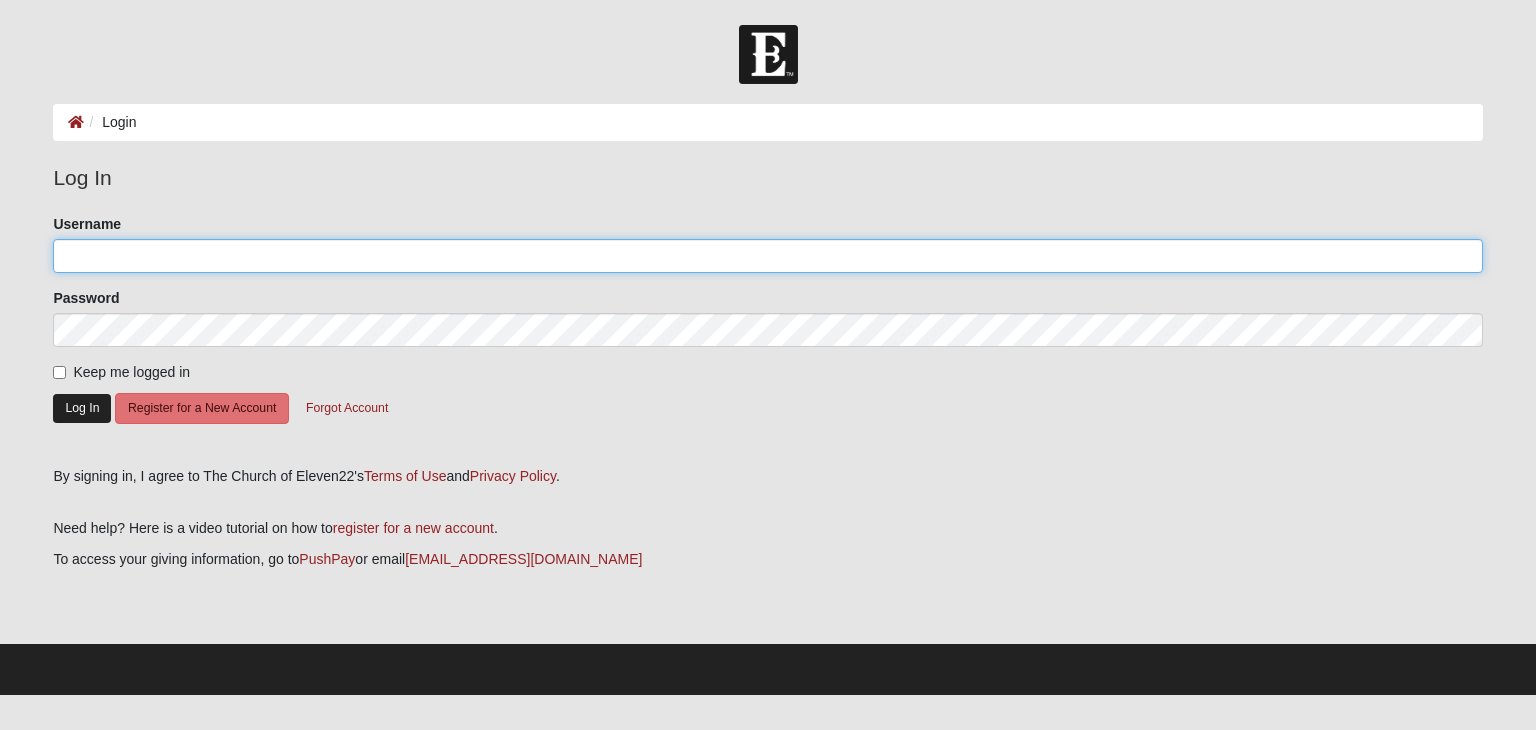 type on "tracyanield" 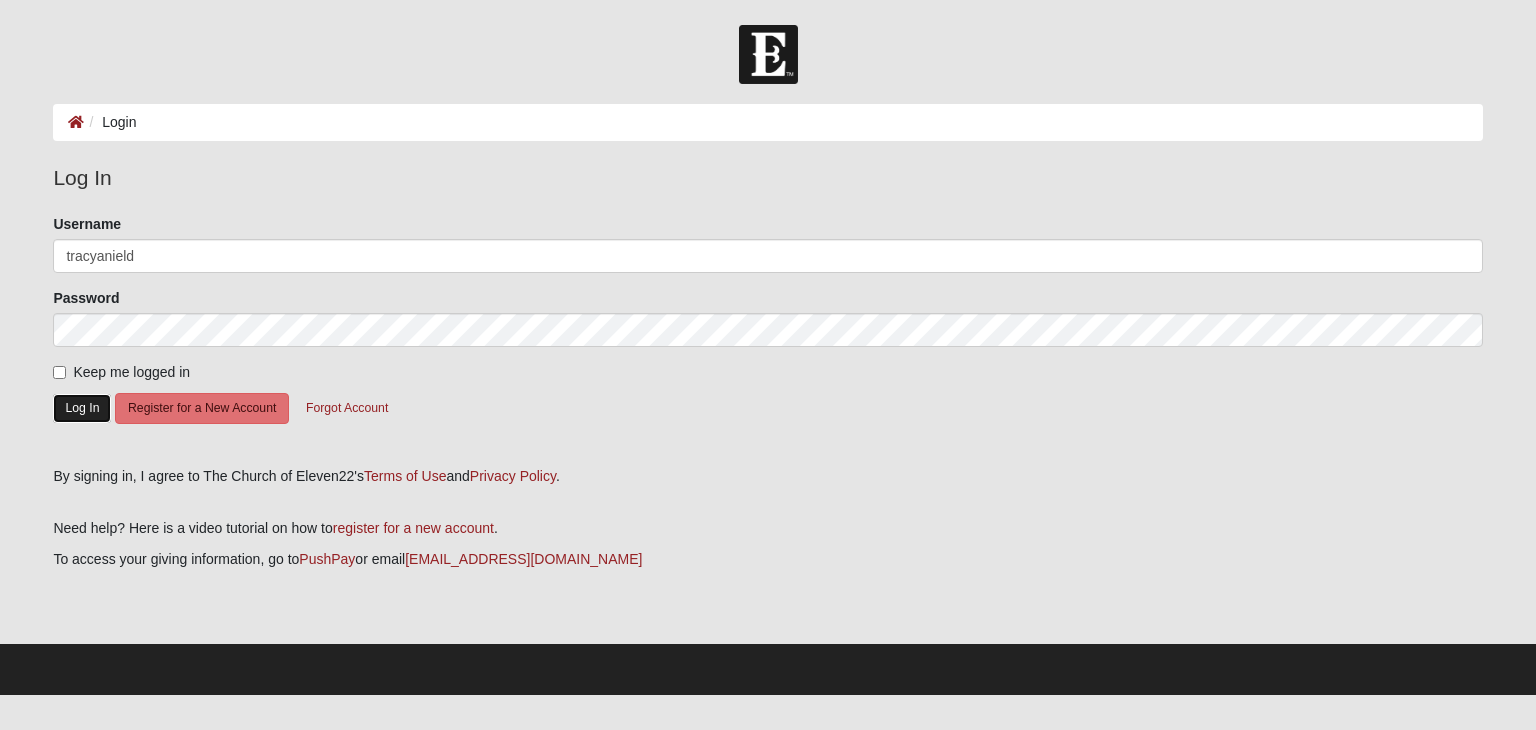 click on "Log In" 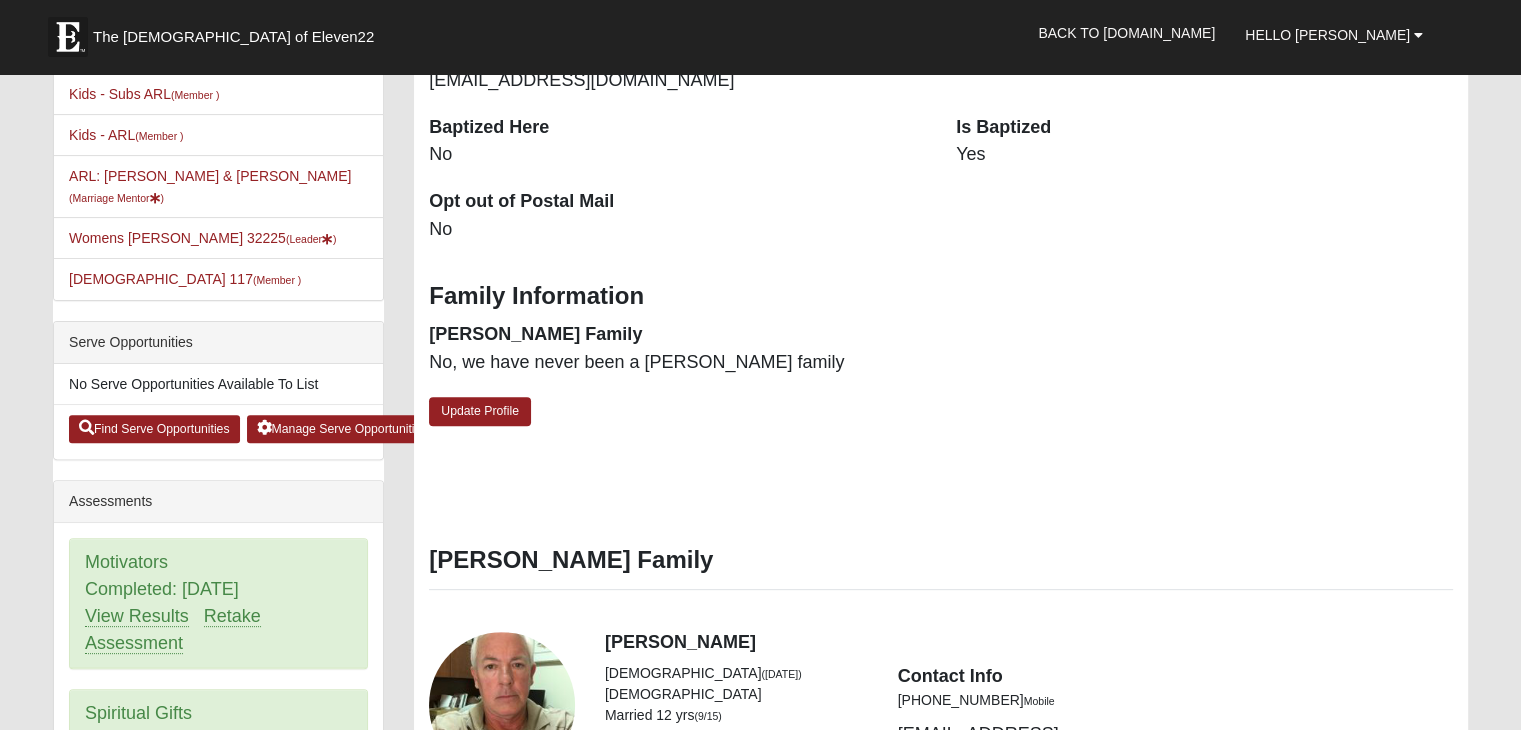 scroll, scrollTop: 600, scrollLeft: 0, axis: vertical 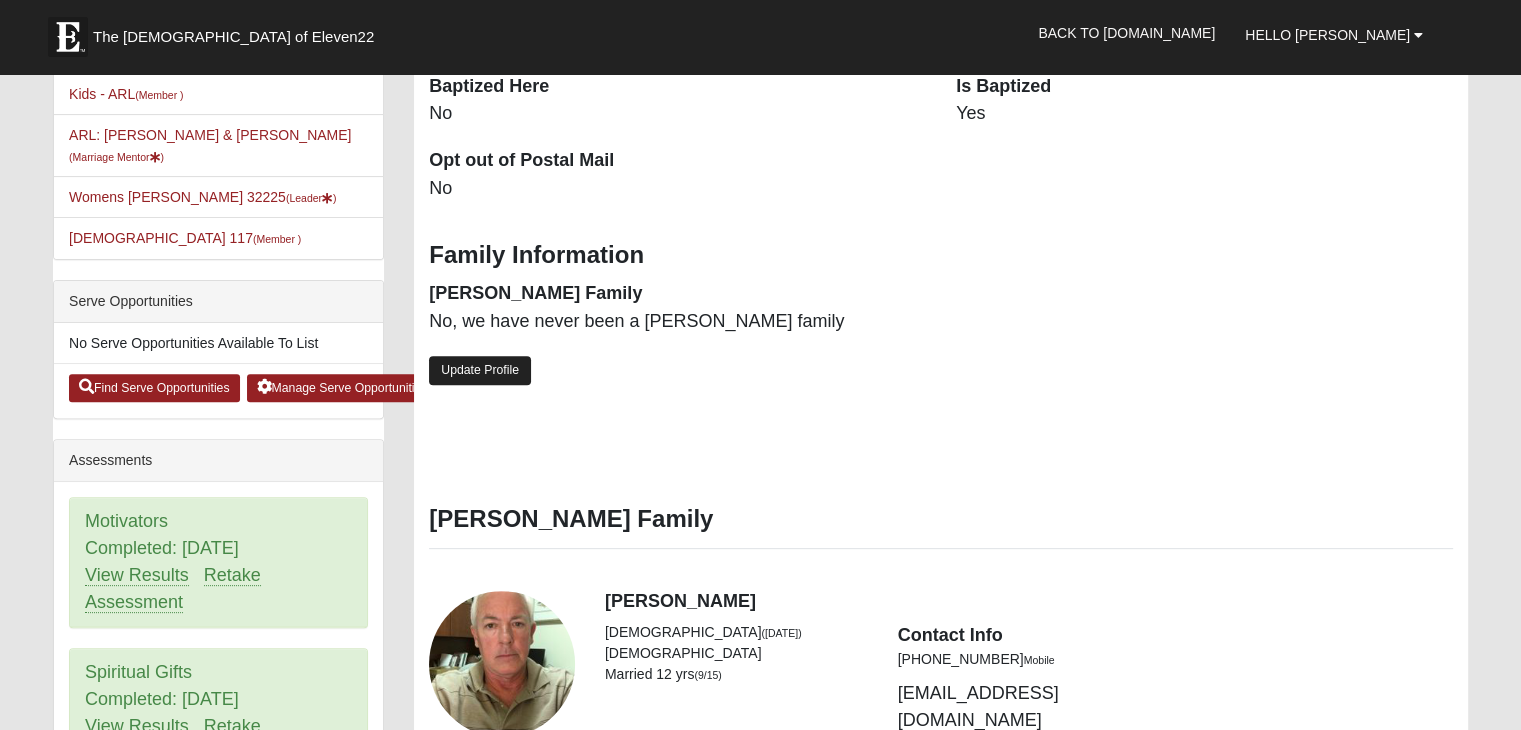 click on "Update Profile" at bounding box center (480, 370) 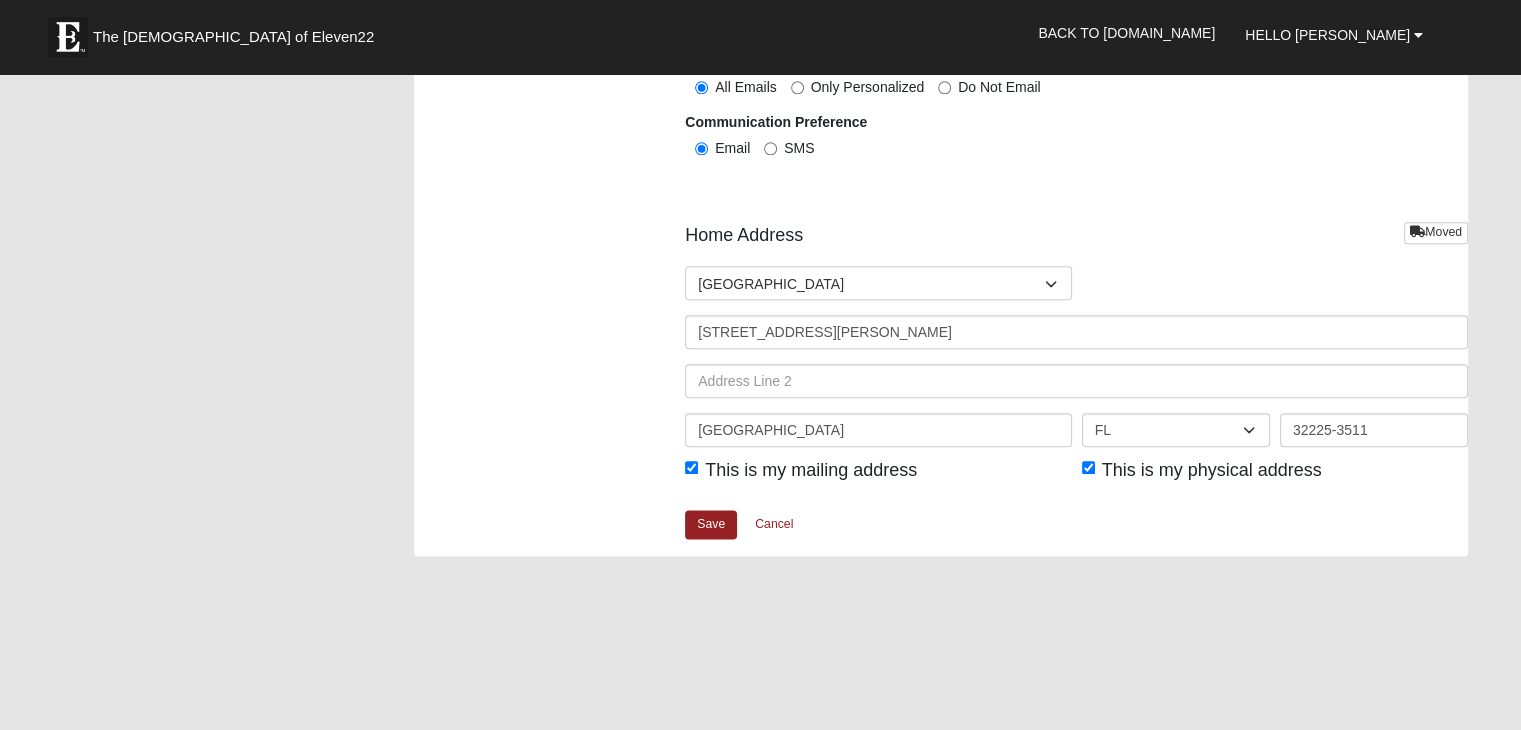scroll, scrollTop: 2400, scrollLeft: 0, axis: vertical 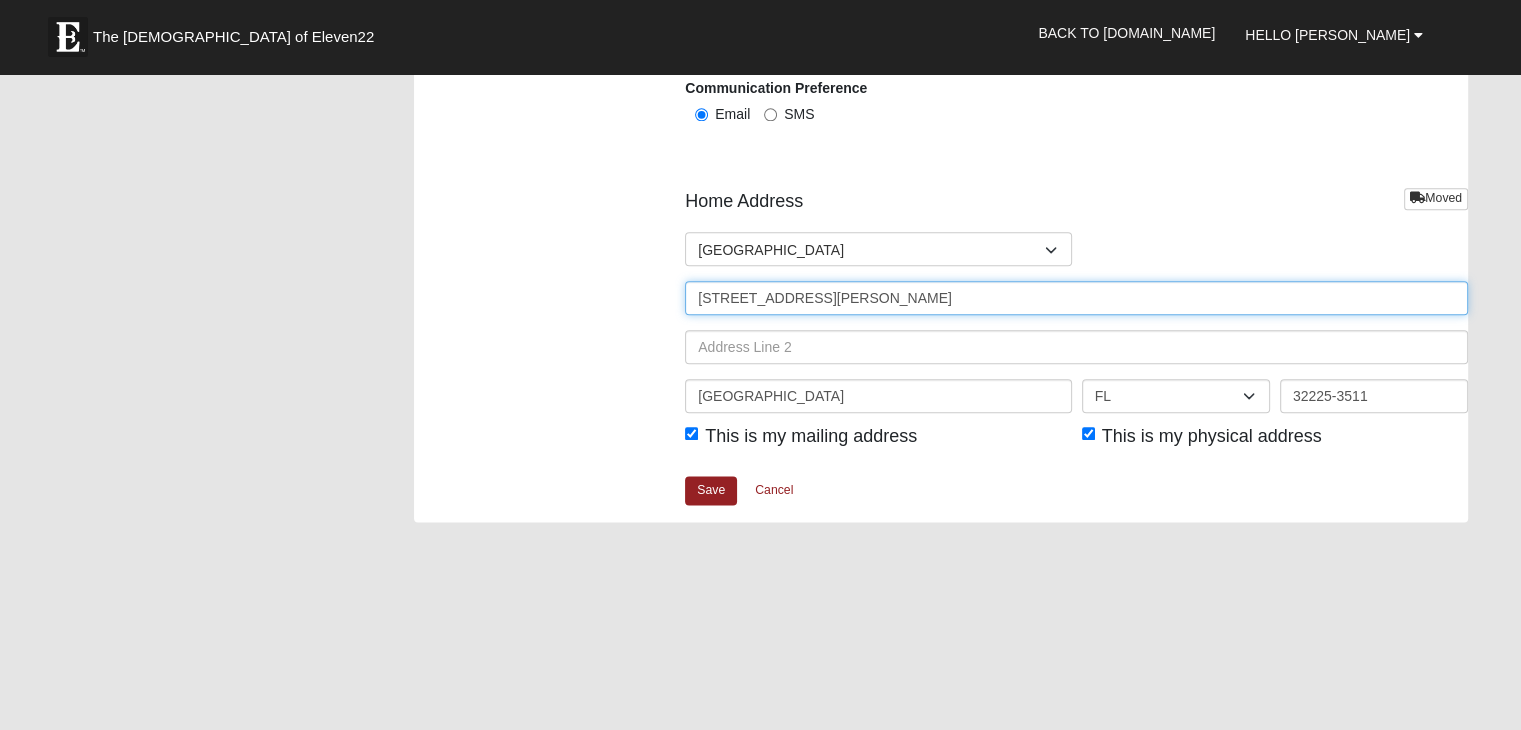 drag, startPoint x: 940, startPoint y: 293, endPoint x: 525, endPoint y: 271, distance: 415.58273 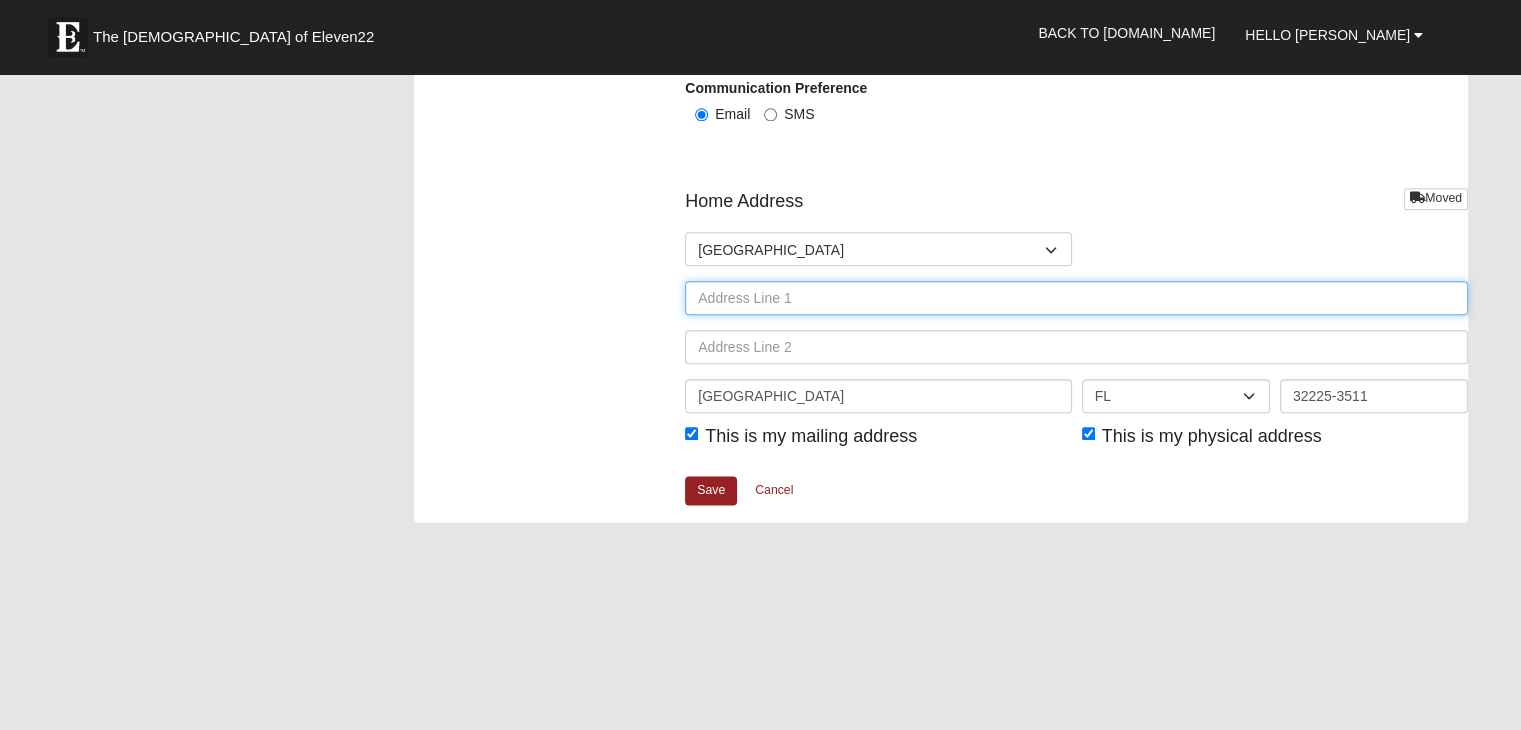 type on "11452 Motor Yacht Cir S" 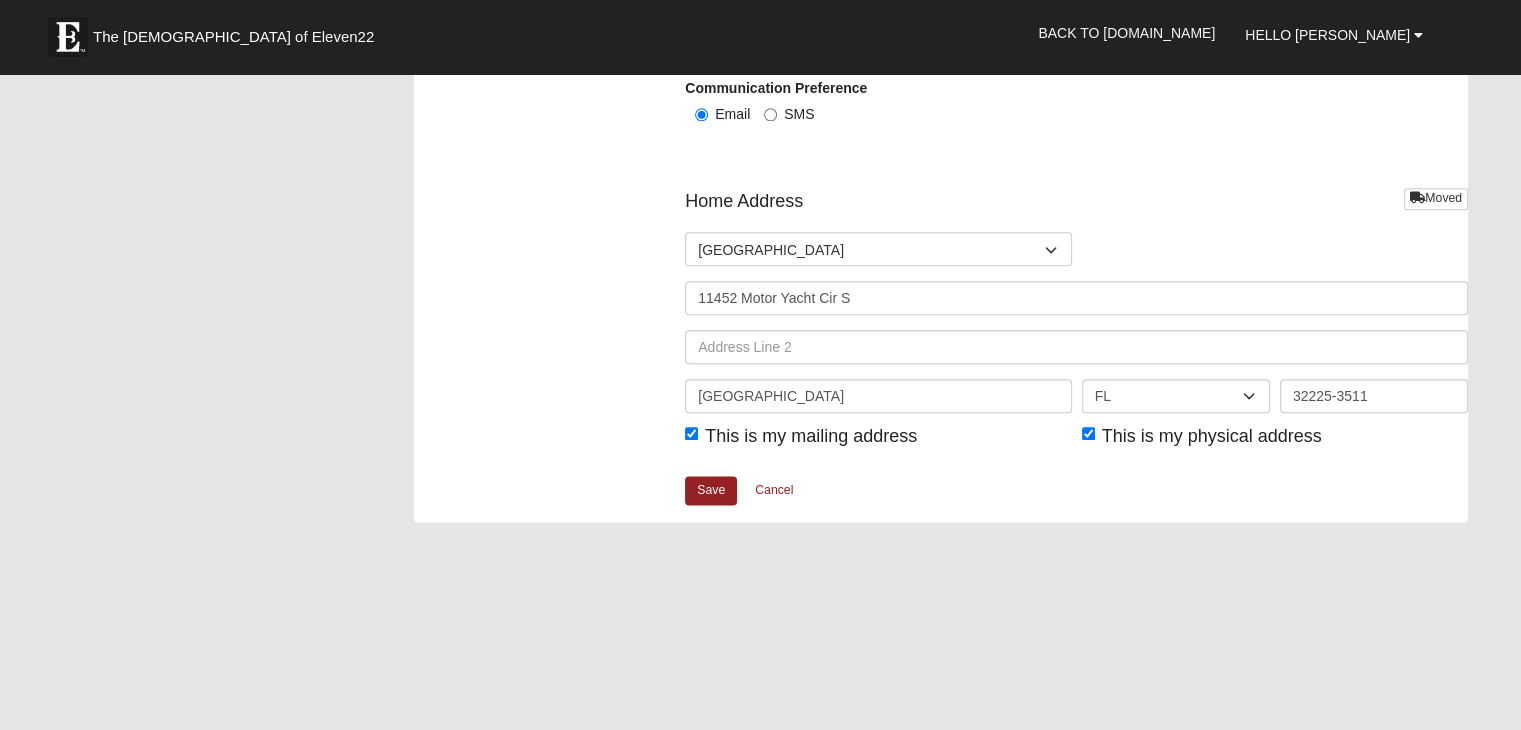 type on "[PERSON_NAME]" 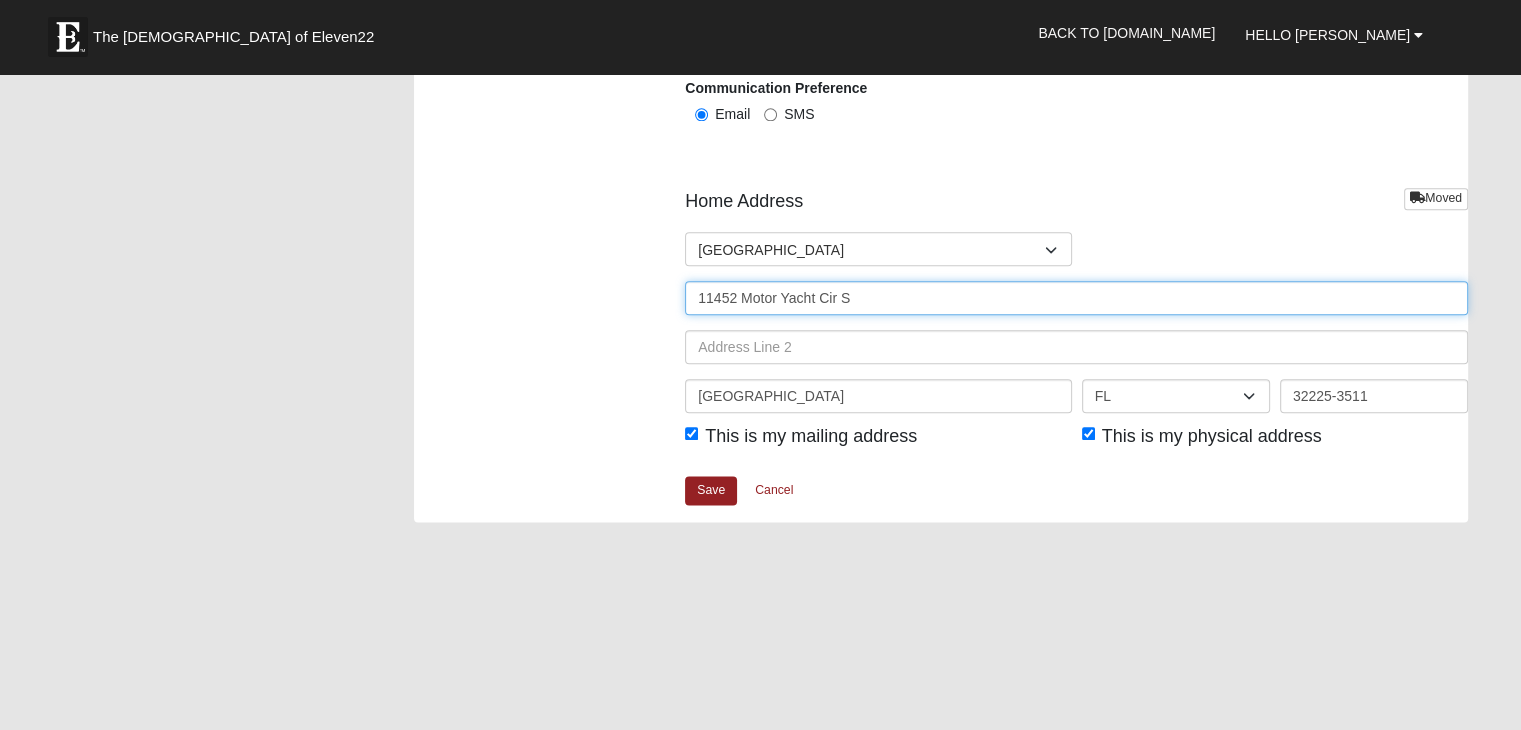 type on "[PHONE_NUMBER]" 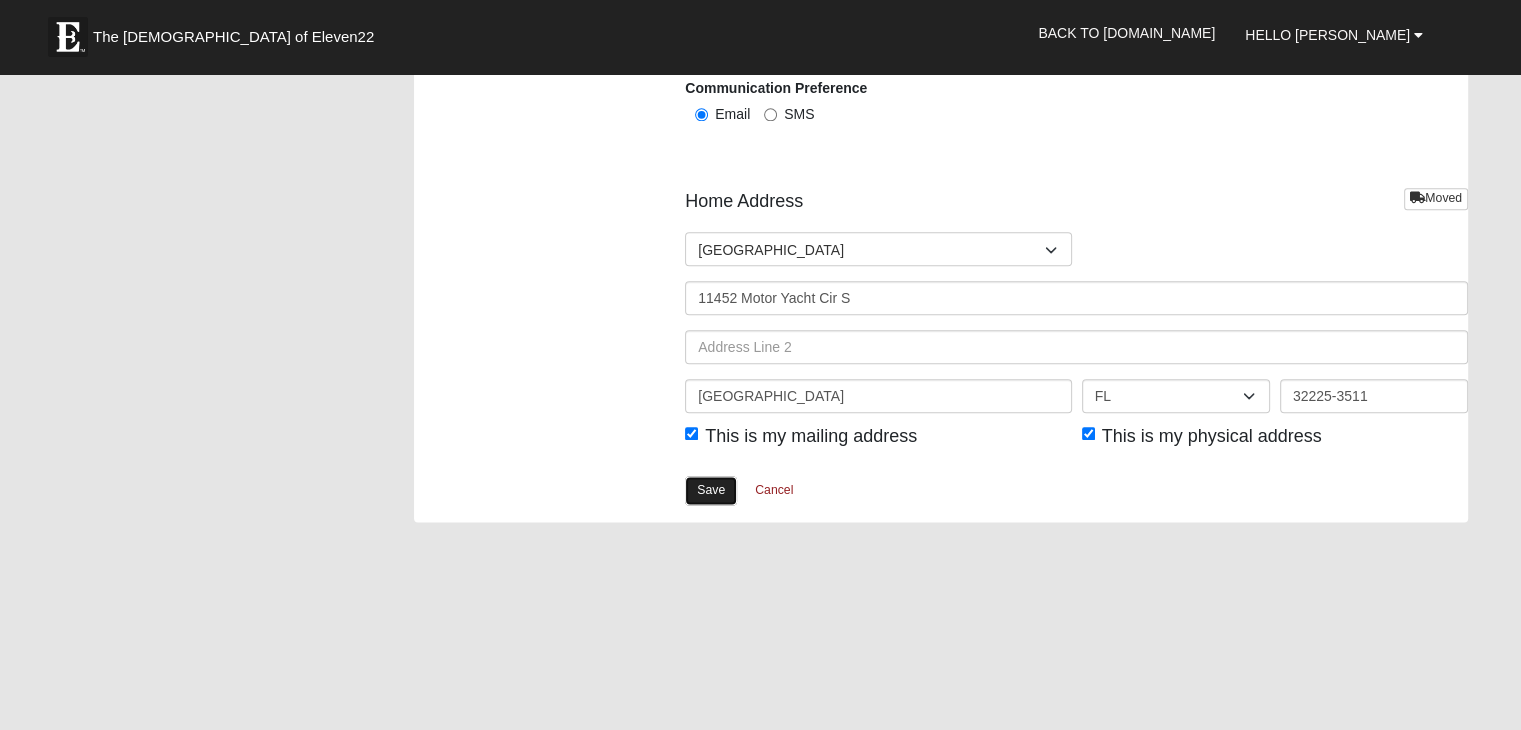 click on "Save" at bounding box center [711, 490] 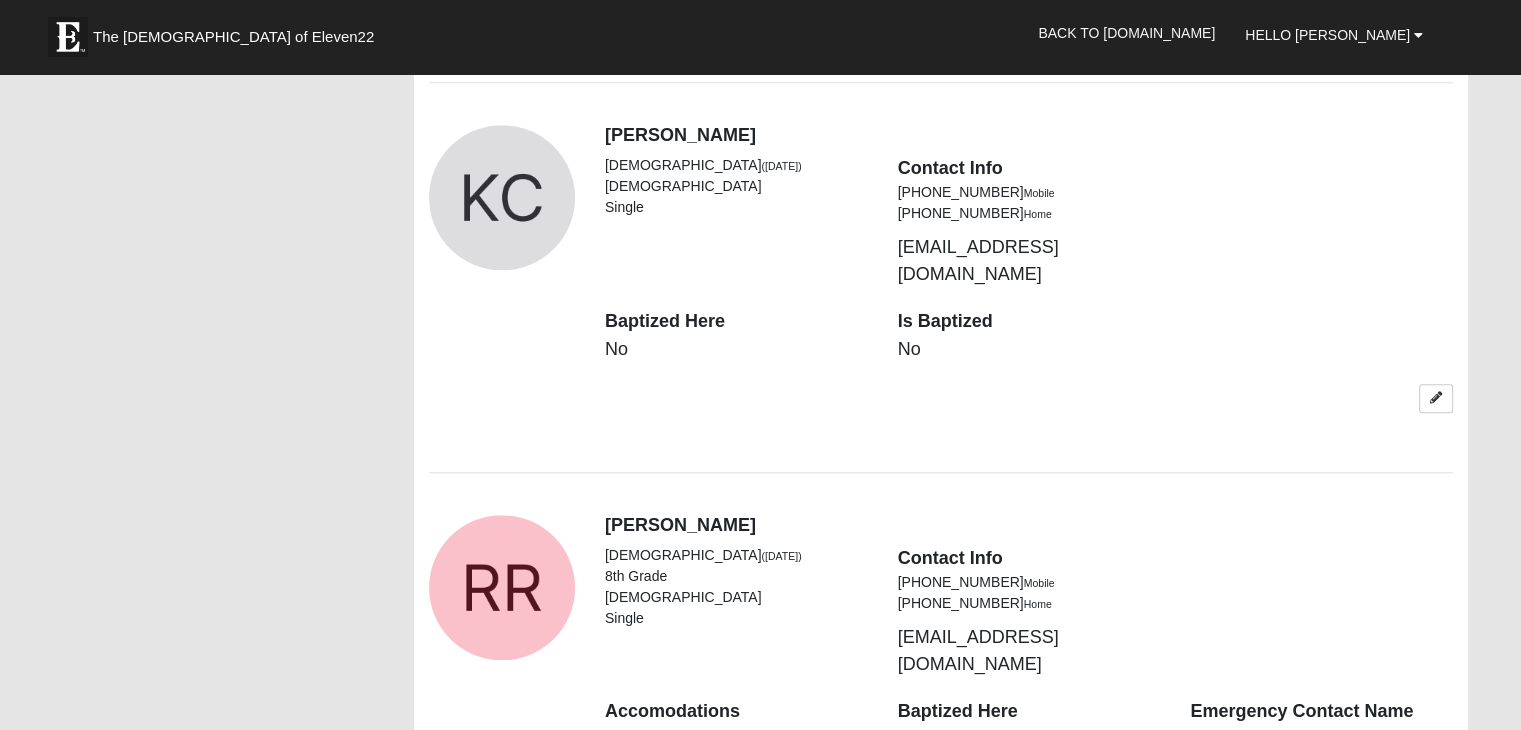 scroll, scrollTop: 2000, scrollLeft: 0, axis: vertical 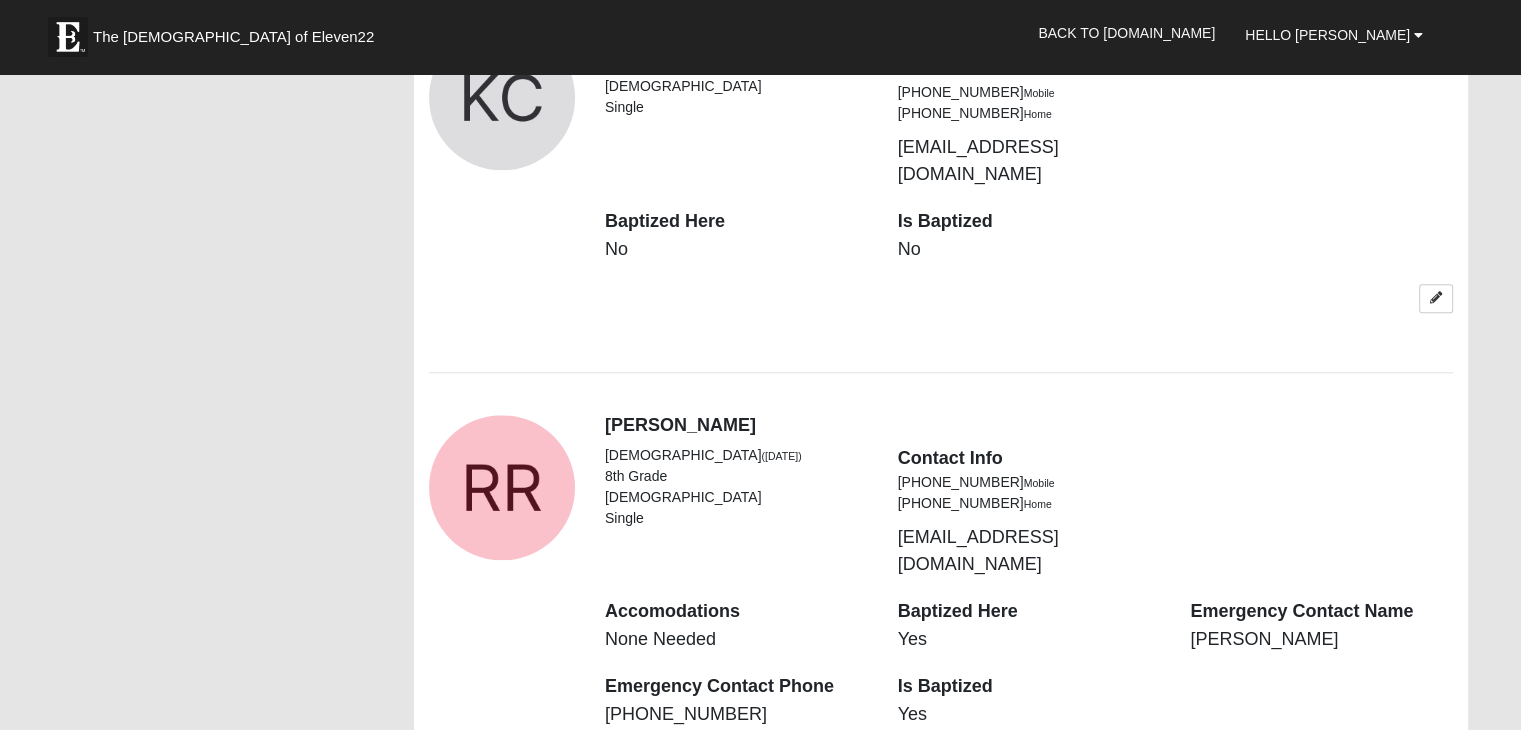 click at bounding box center [1436, 762] 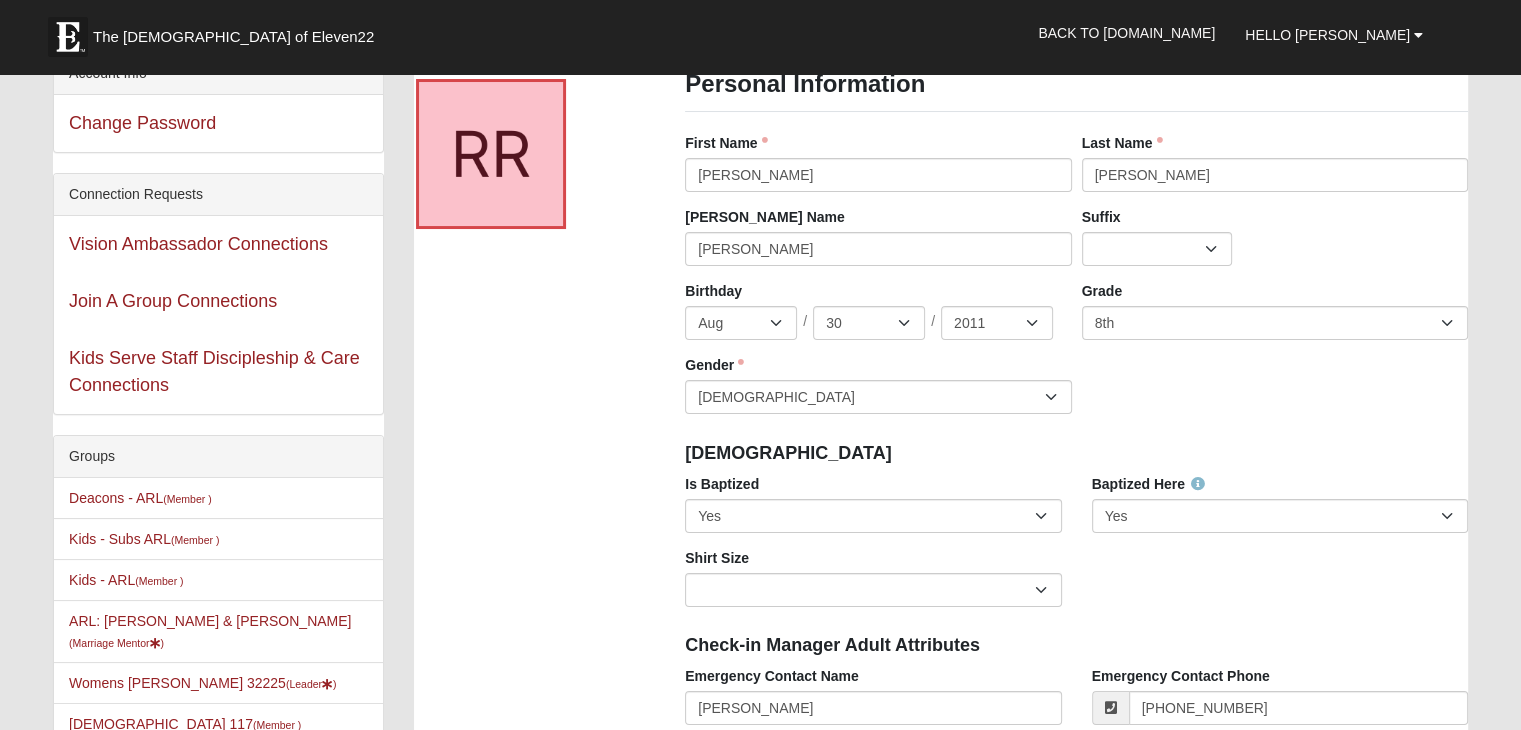 scroll, scrollTop: 0, scrollLeft: 0, axis: both 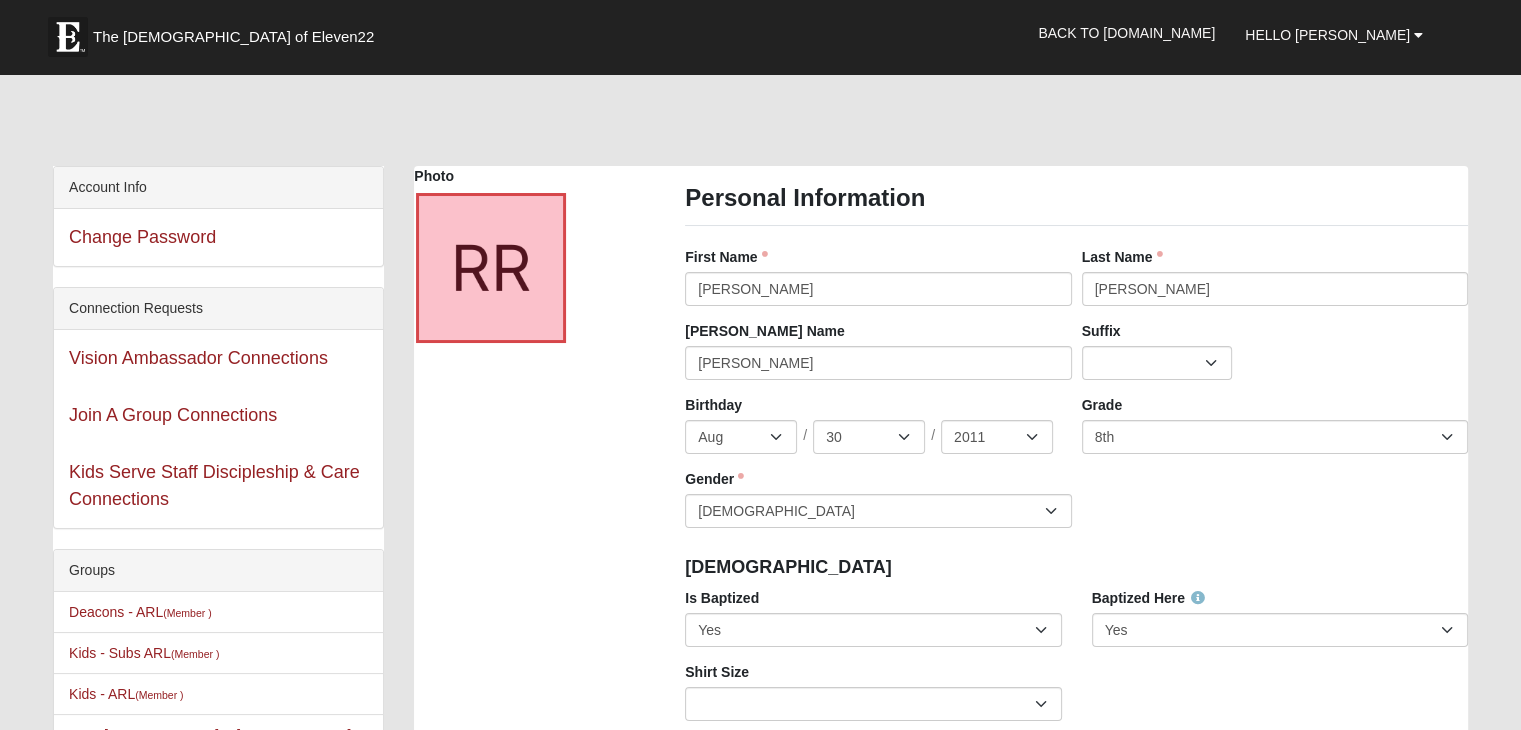 click on "Personal Information" at bounding box center [1076, 198] 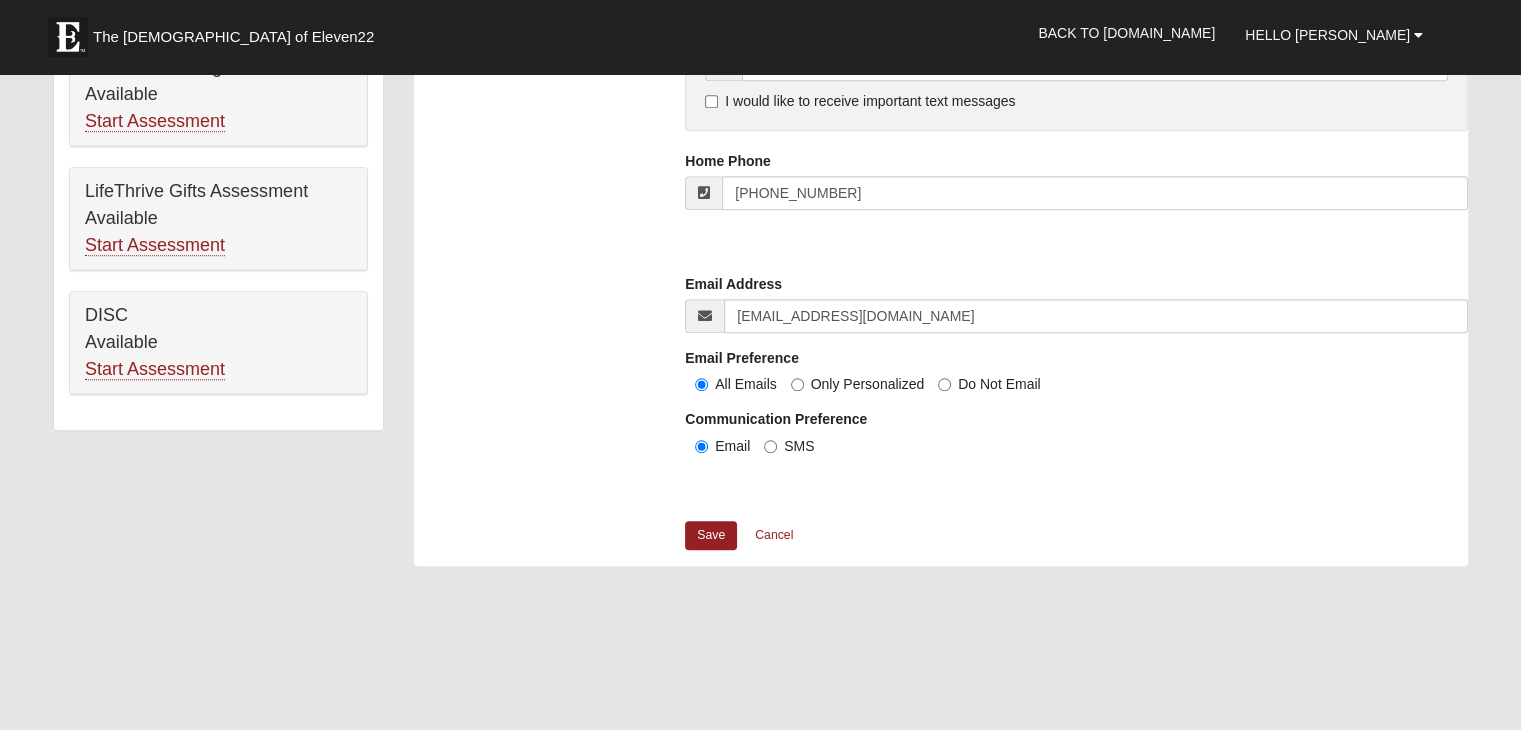 scroll, scrollTop: 1500, scrollLeft: 0, axis: vertical 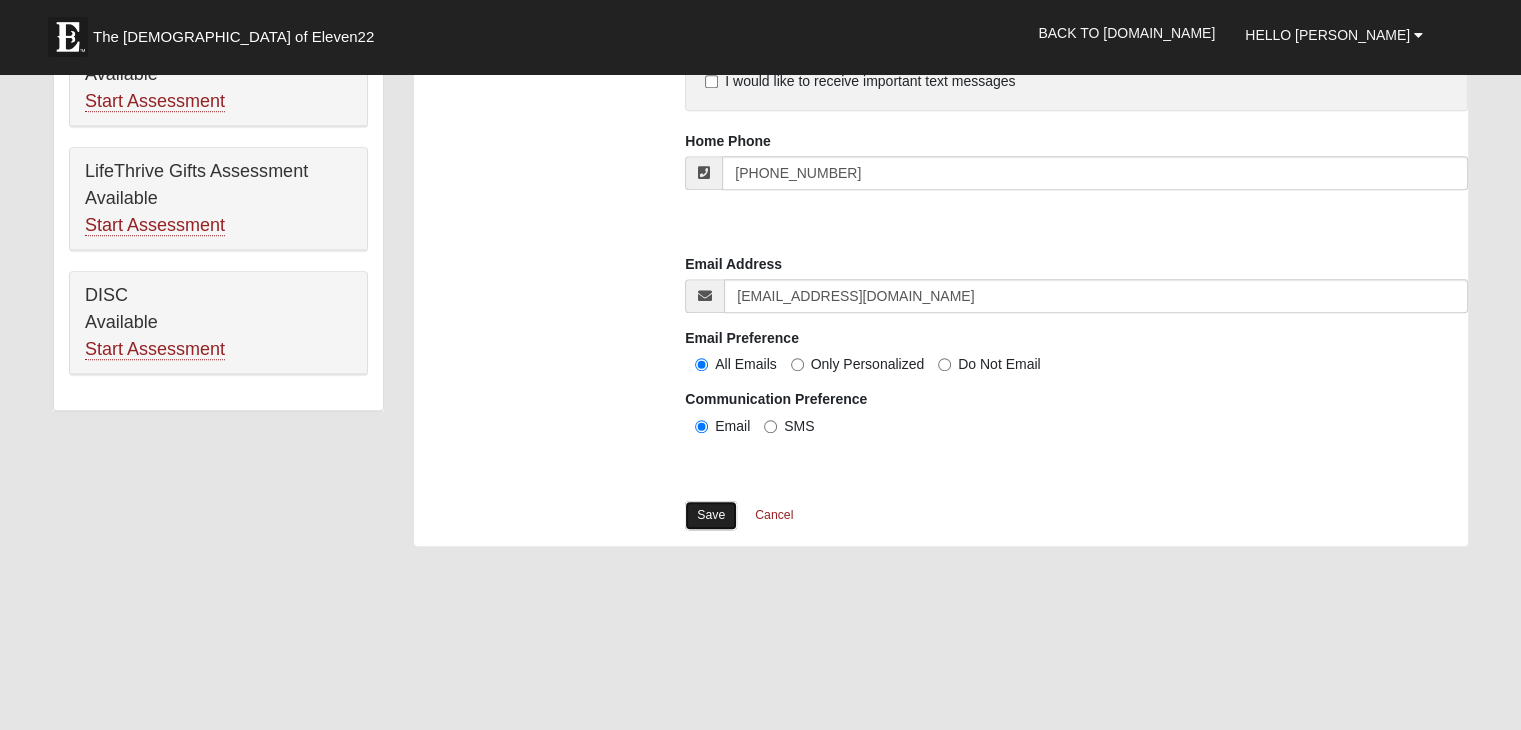 click on "Save" at bounding box center [711, 515] 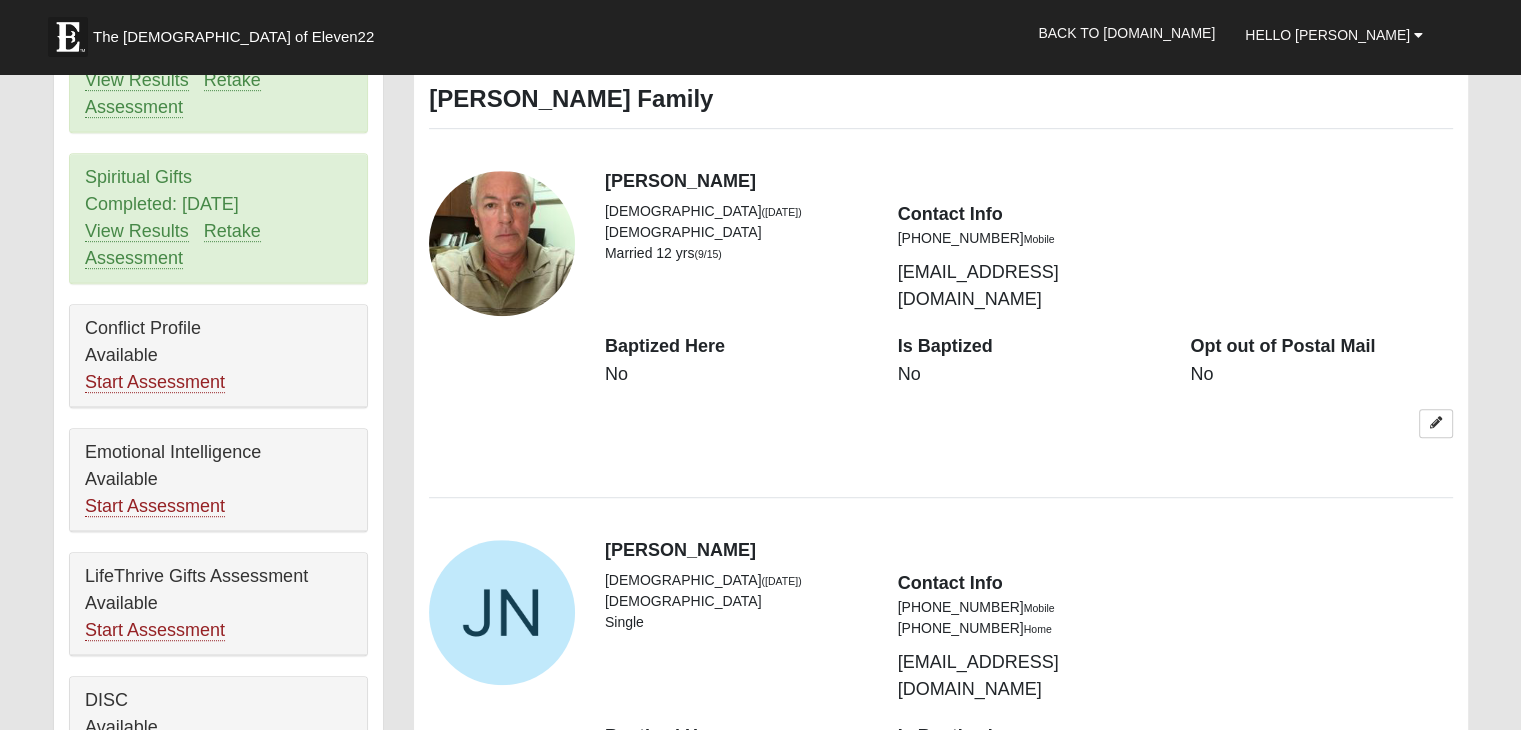 scroll, scrollTop: 1100, scrollLeft: 0, axis: vertical 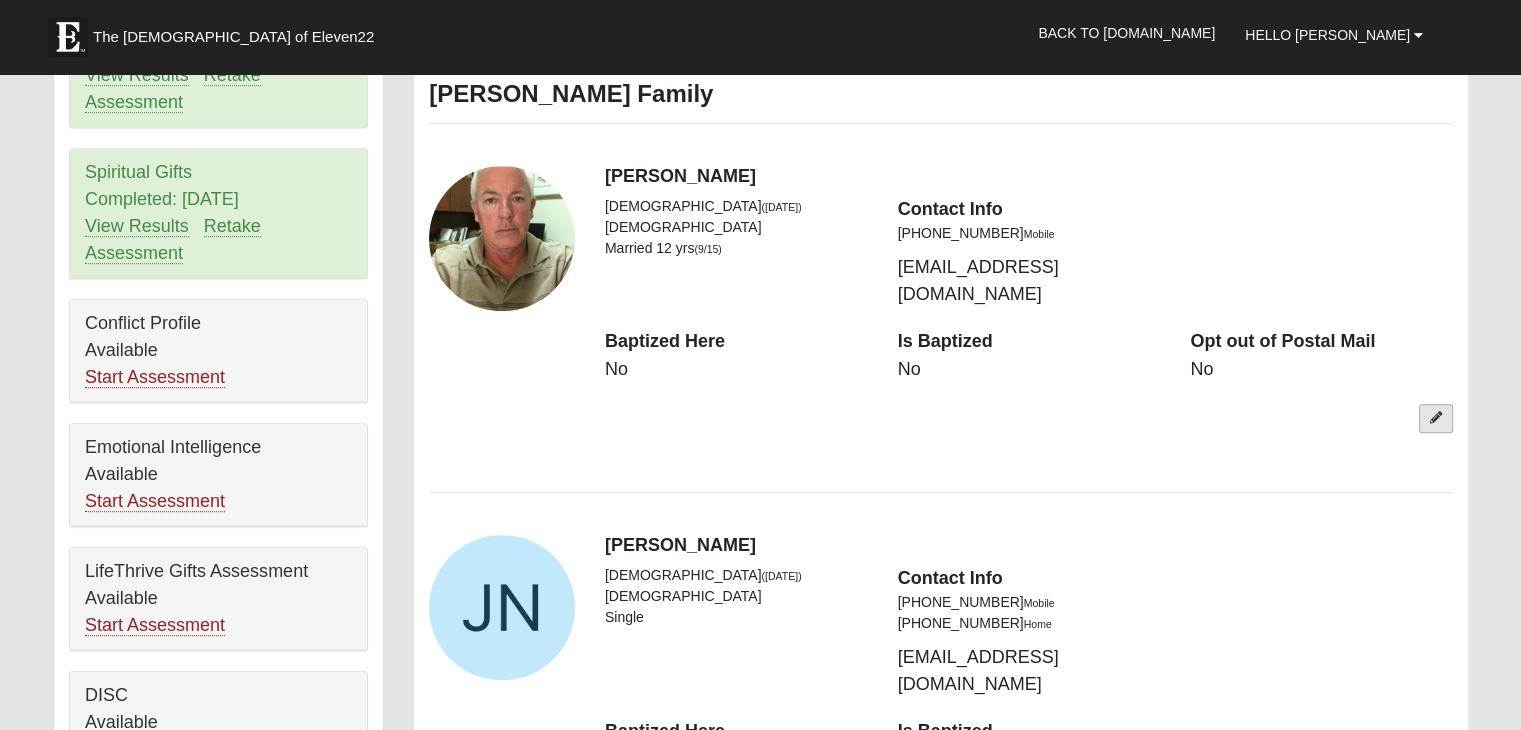click at bounding box center (1436, 418) 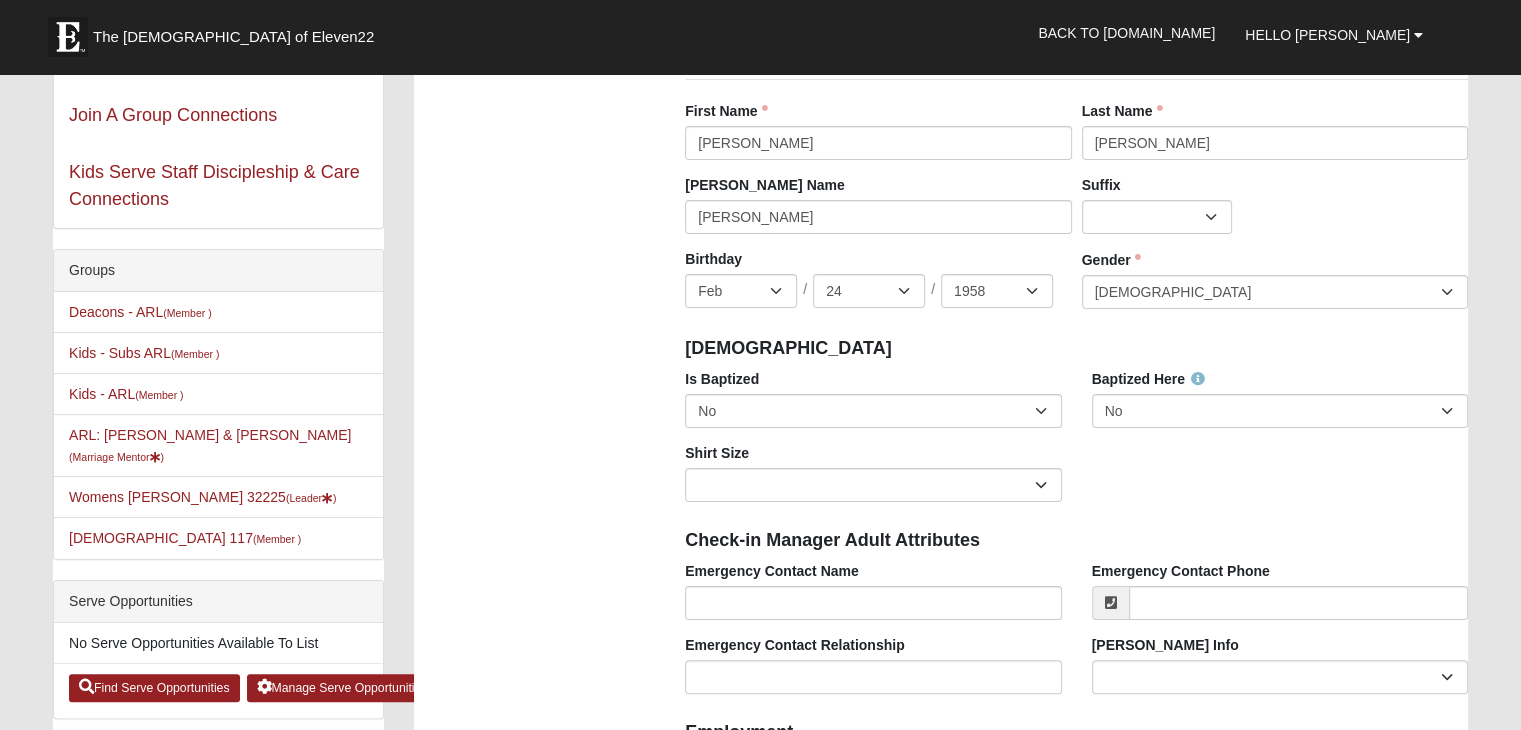 scroll, scrollTop: 0, scrollLeft: 0, axis: both 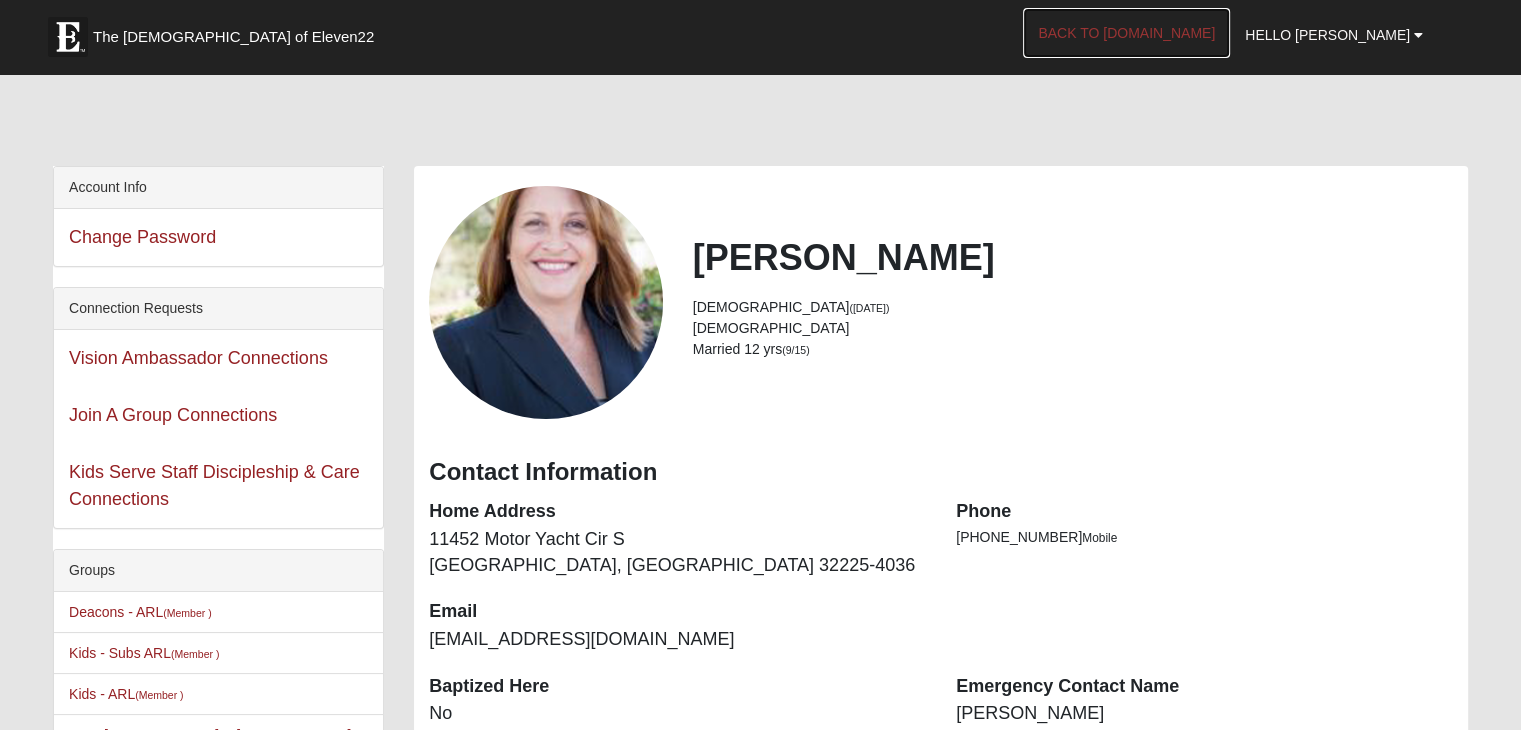 click on "Back to [DOMAIN_NAME]" at bounding box center (1126, 33) 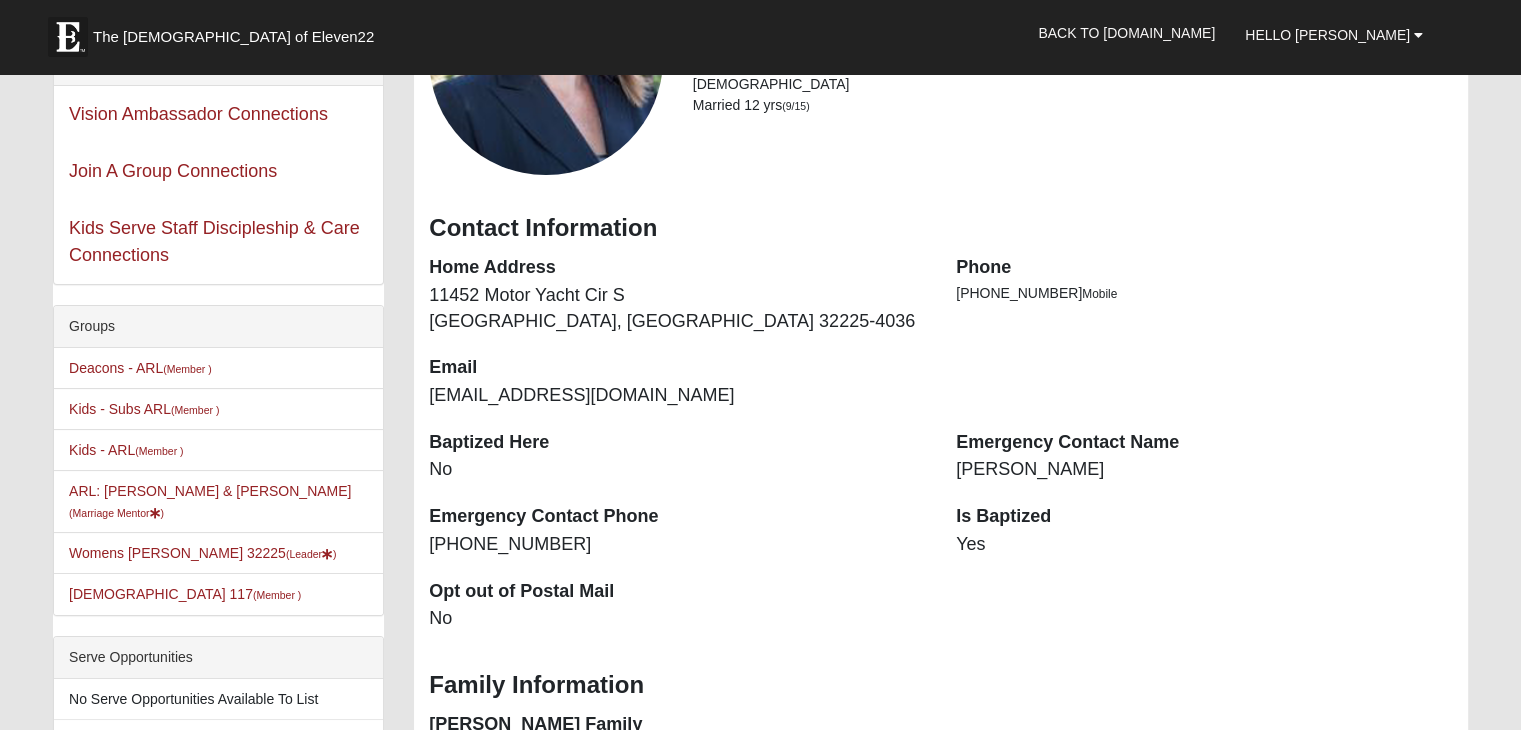 scroll, scrollTop: 300, scrollLeft: 0, axis: vertical 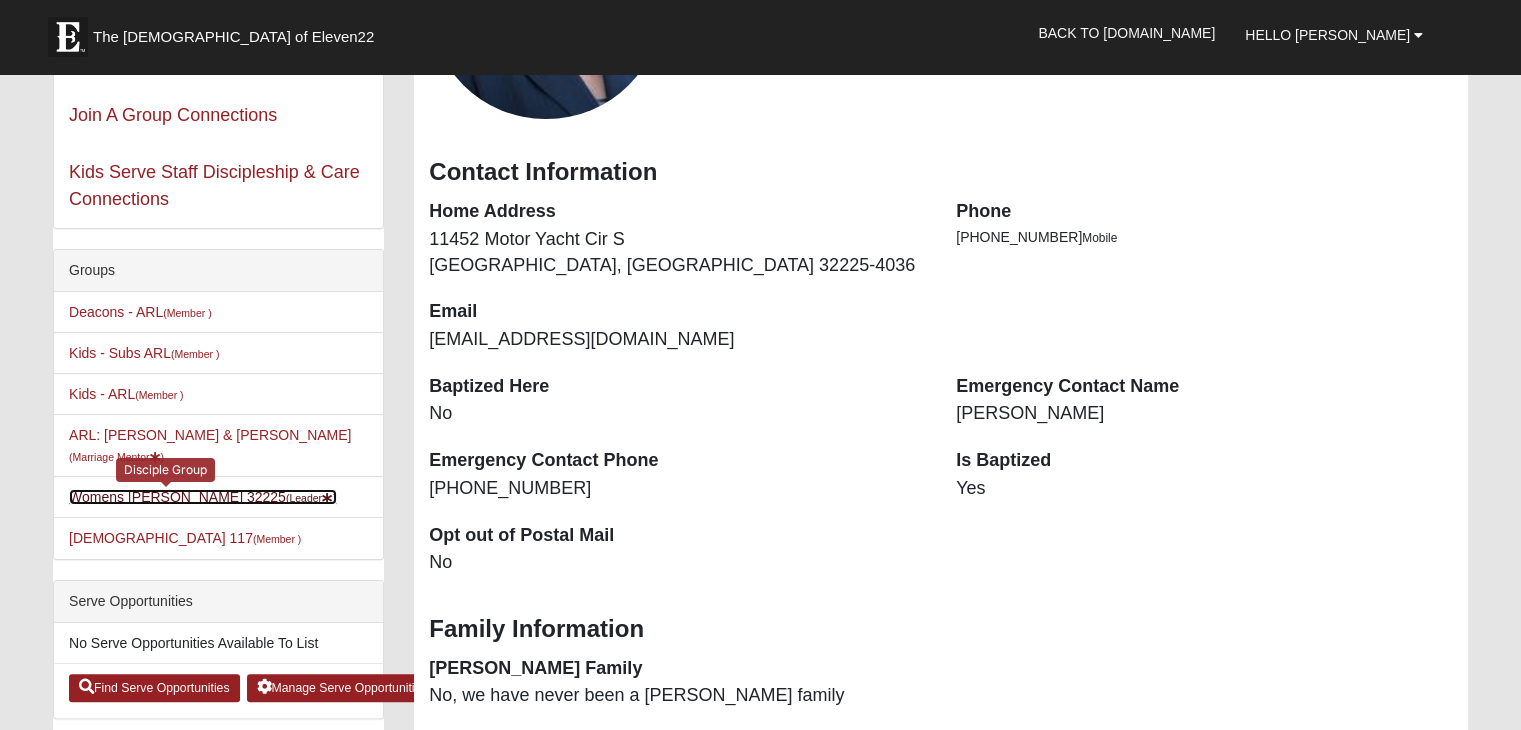 click on "Womens [PERSON_NAME] 32225  (Leader
)" at bounding box center (203, 497) 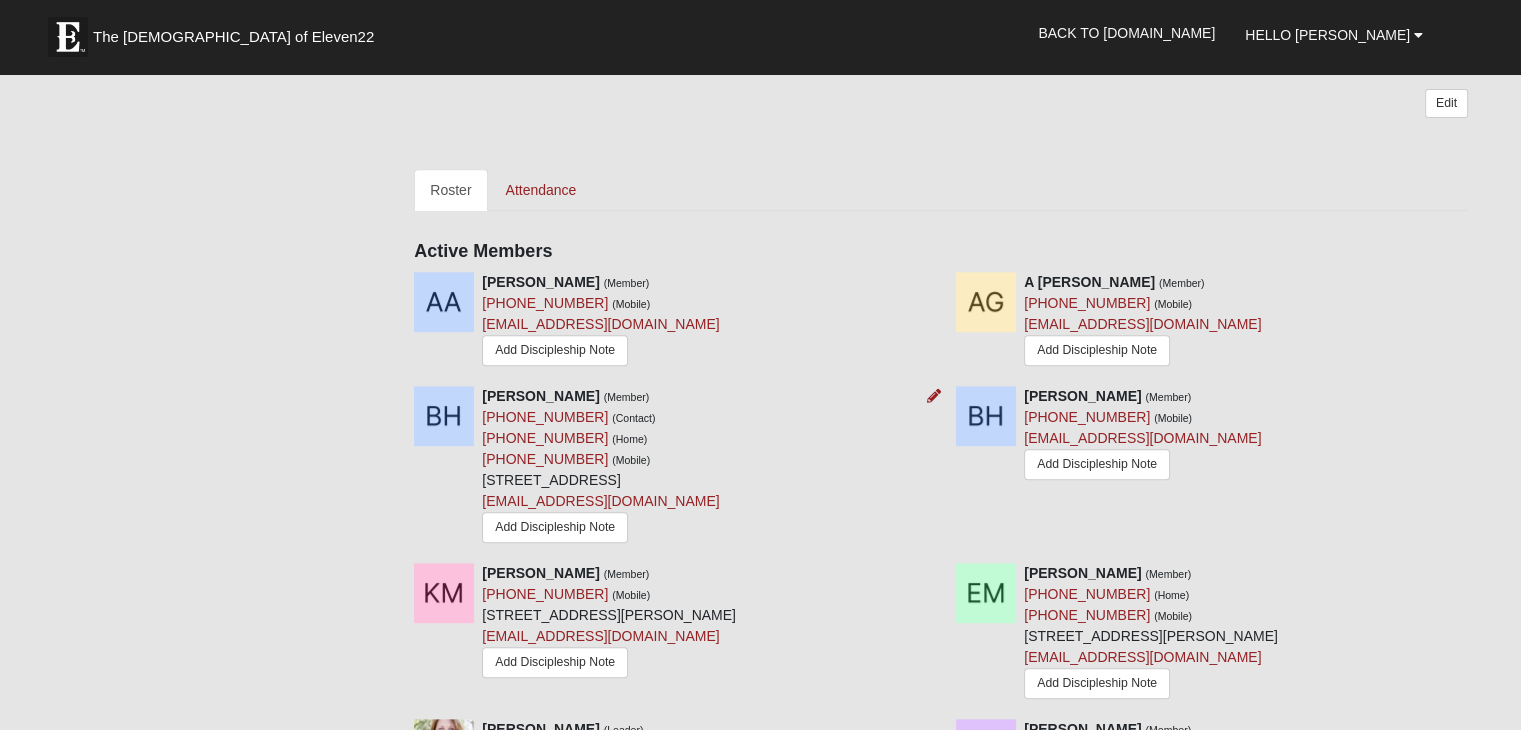 scroll, scrollTop: 600, scrollLeft: 0, axis: vertical 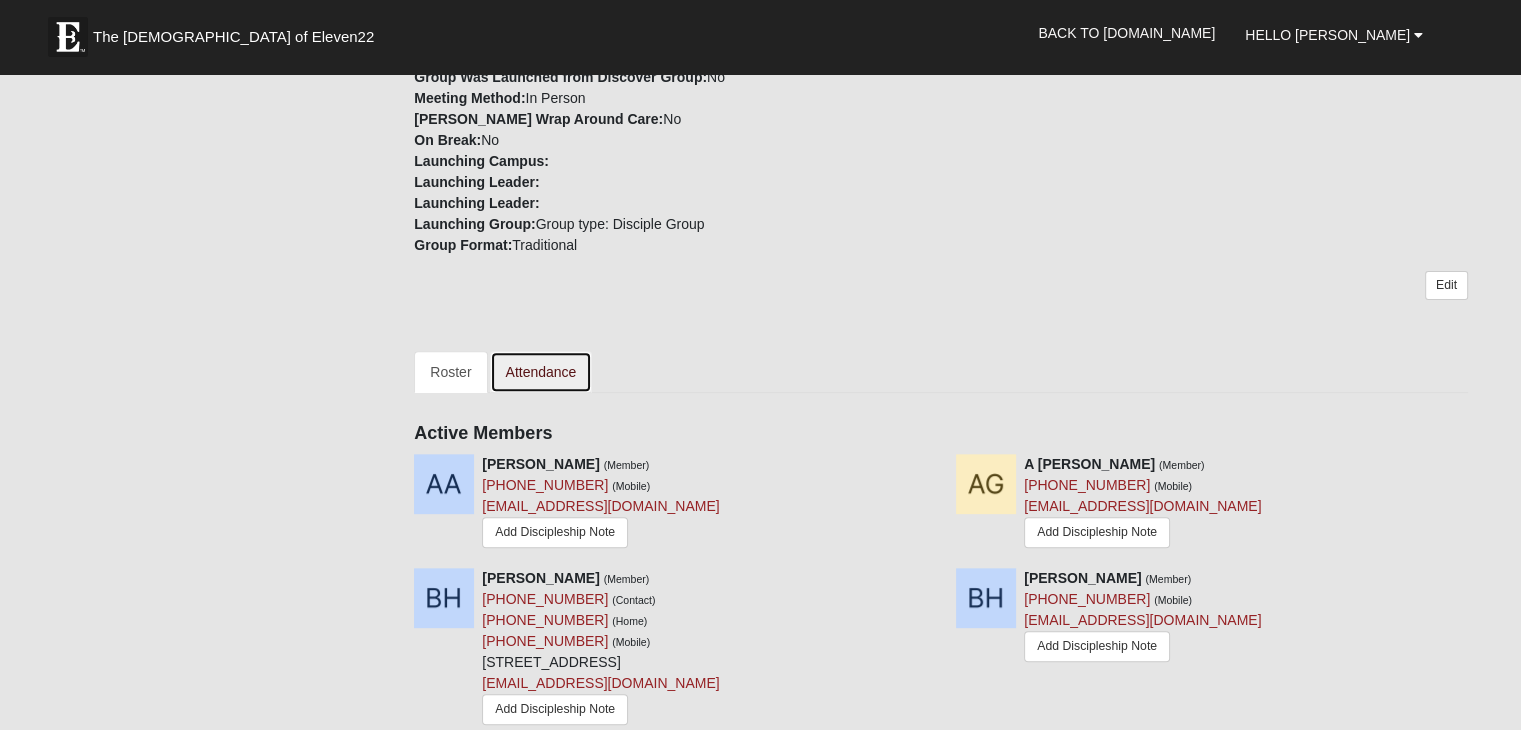 click on "Attendance" at bounding box center (541, 372) 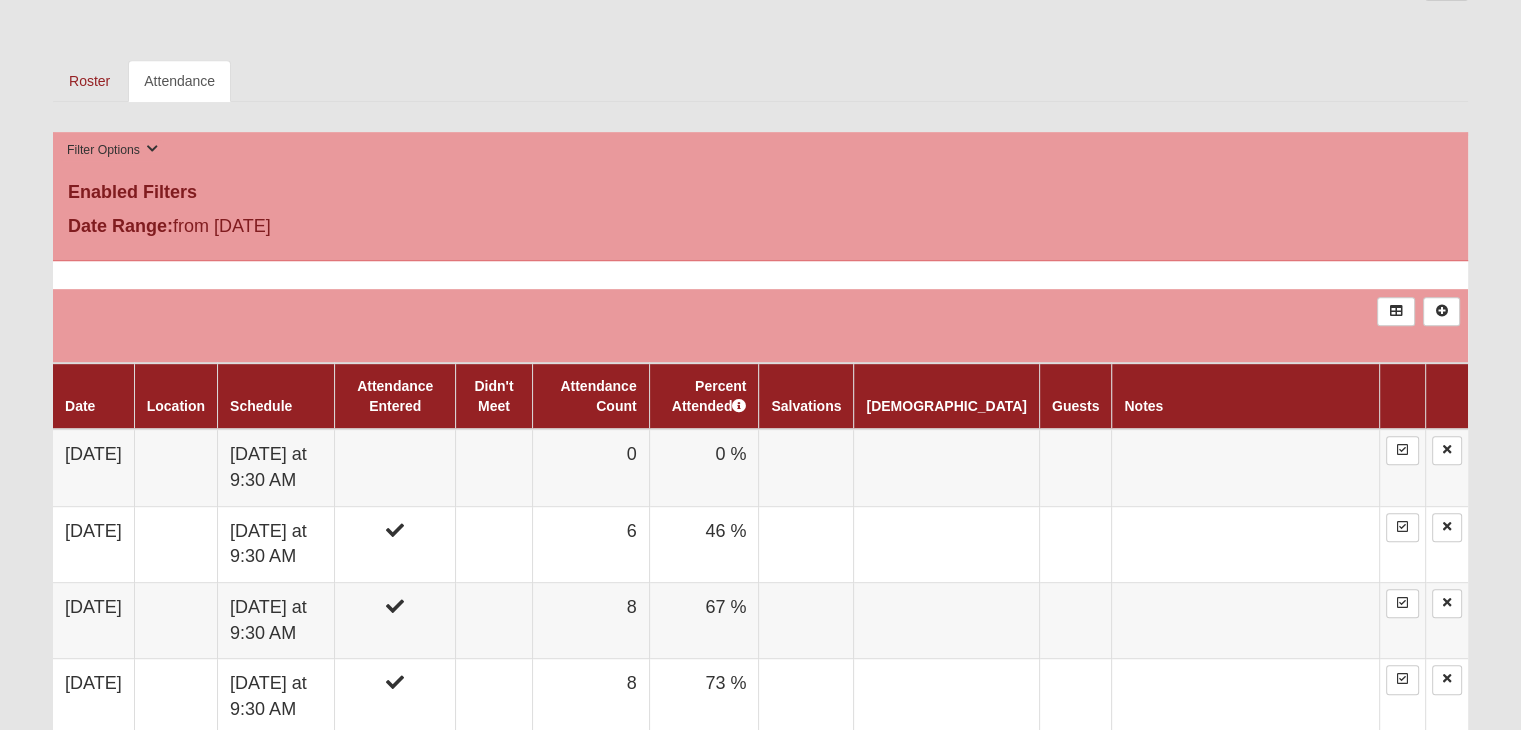 scroll, scrollTop: 1100, scrollLeft: 0, axis: vertical 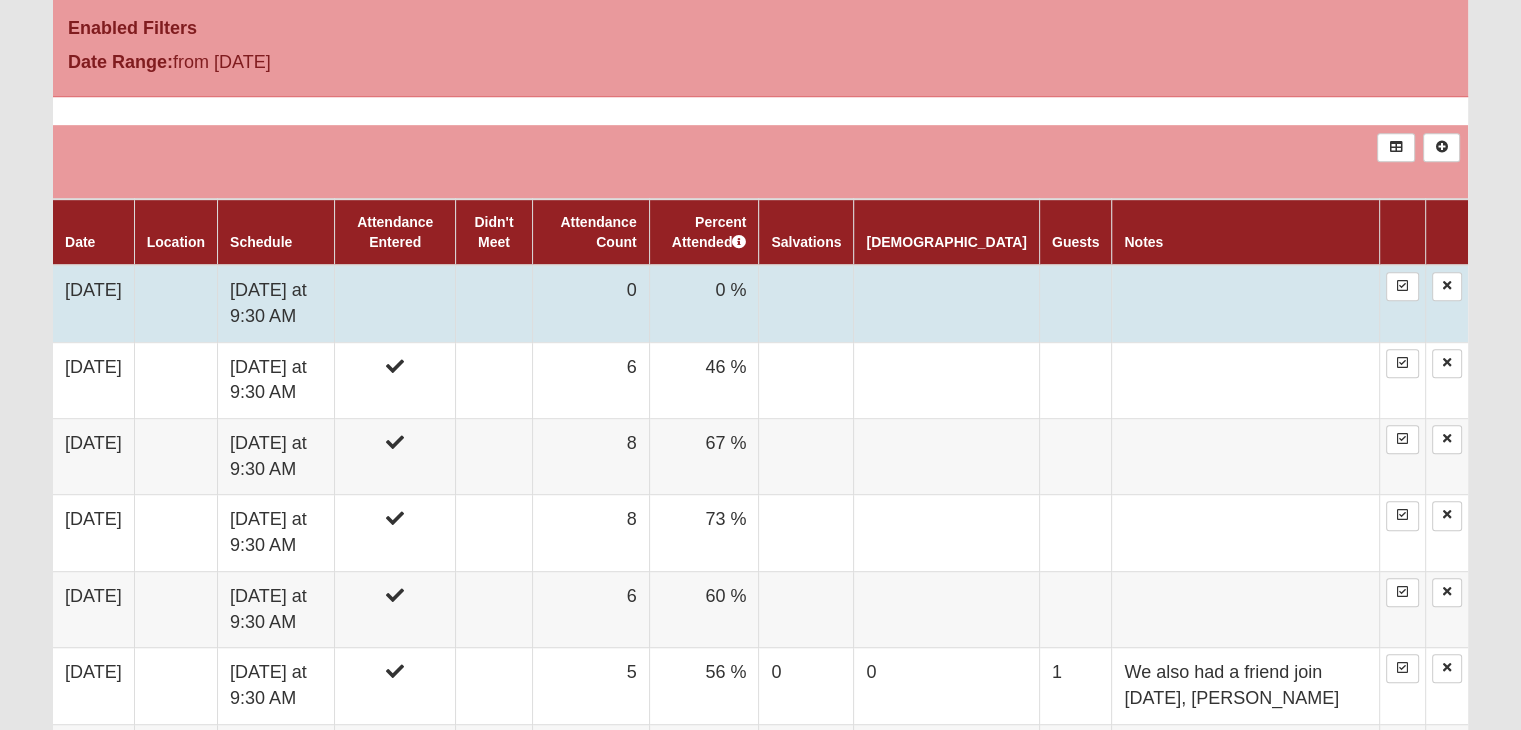 click on "[DATE]" at bounding box center [93, 303] 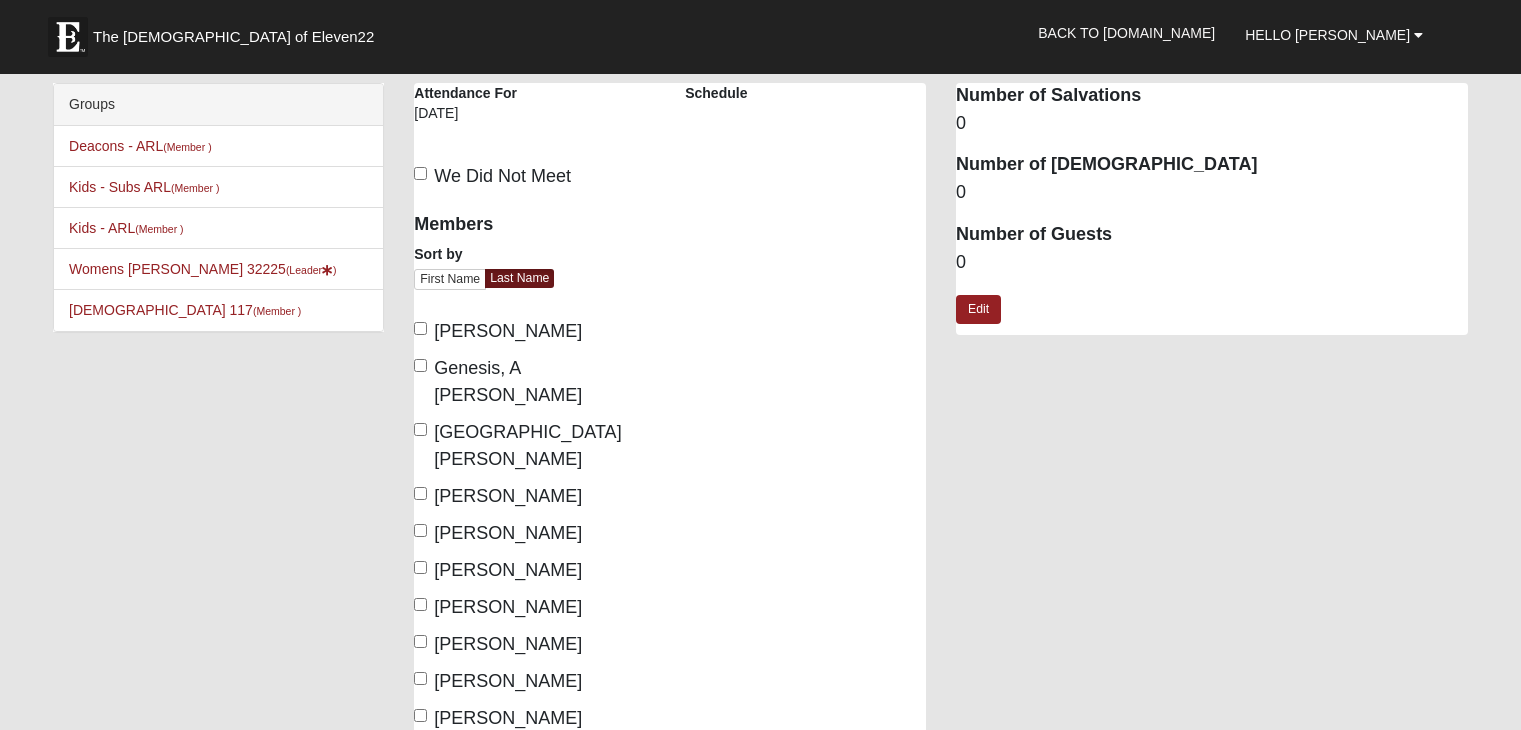 scroll, scrollTop: 0, scrollLeft: 0, axis: both 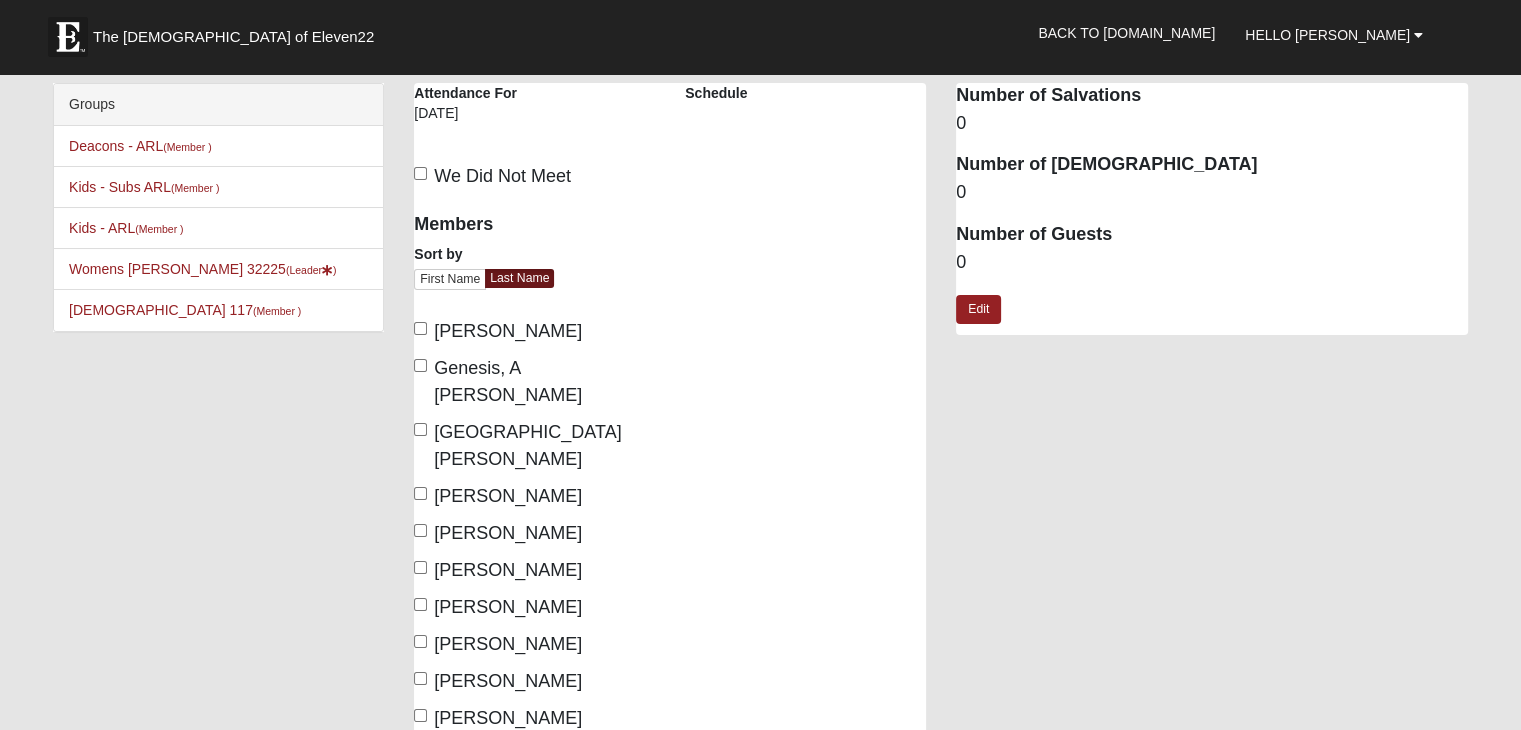 click on "Alverez, Andrea" at bounding box center [498, 331] 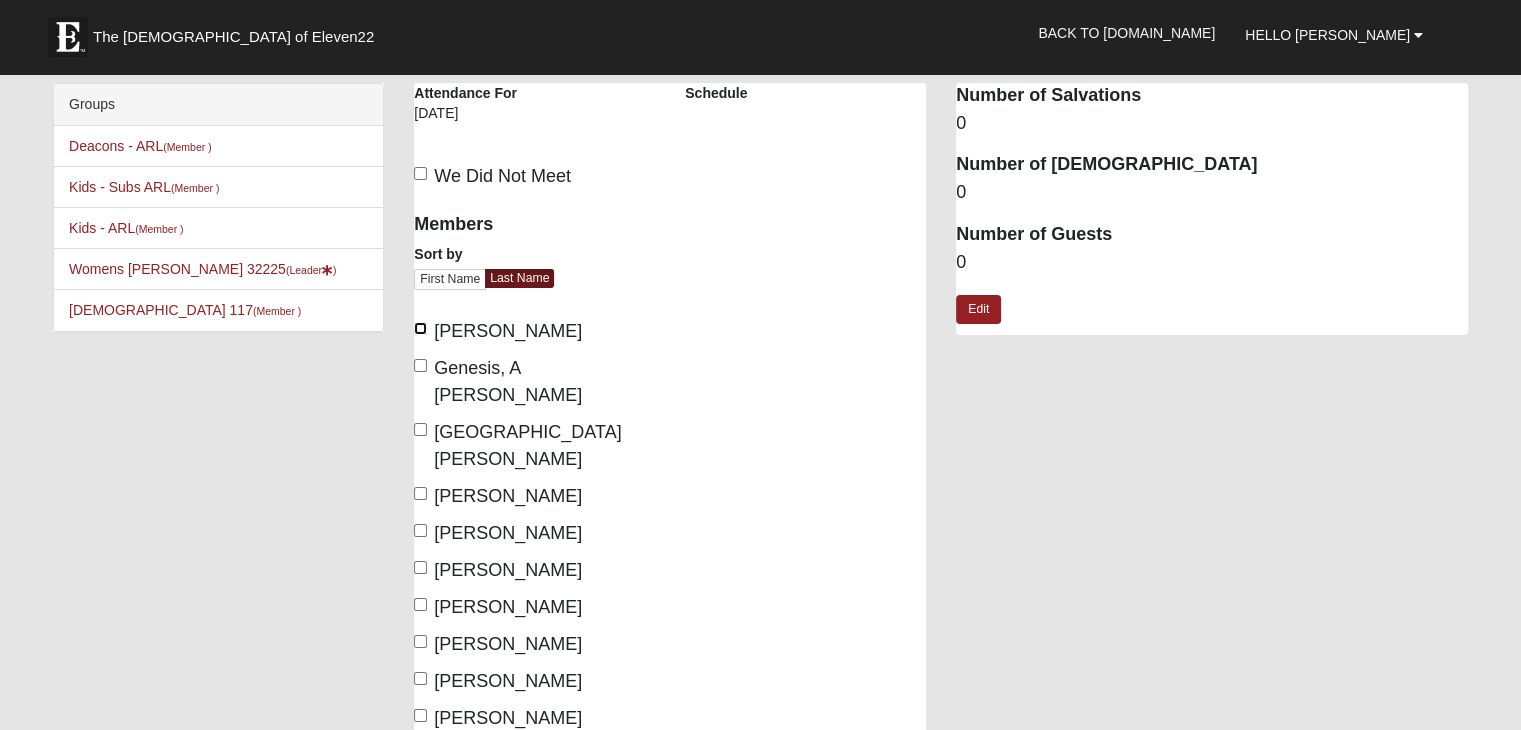 click on "Alverez, Andrea" at bounding box center [420, 328] 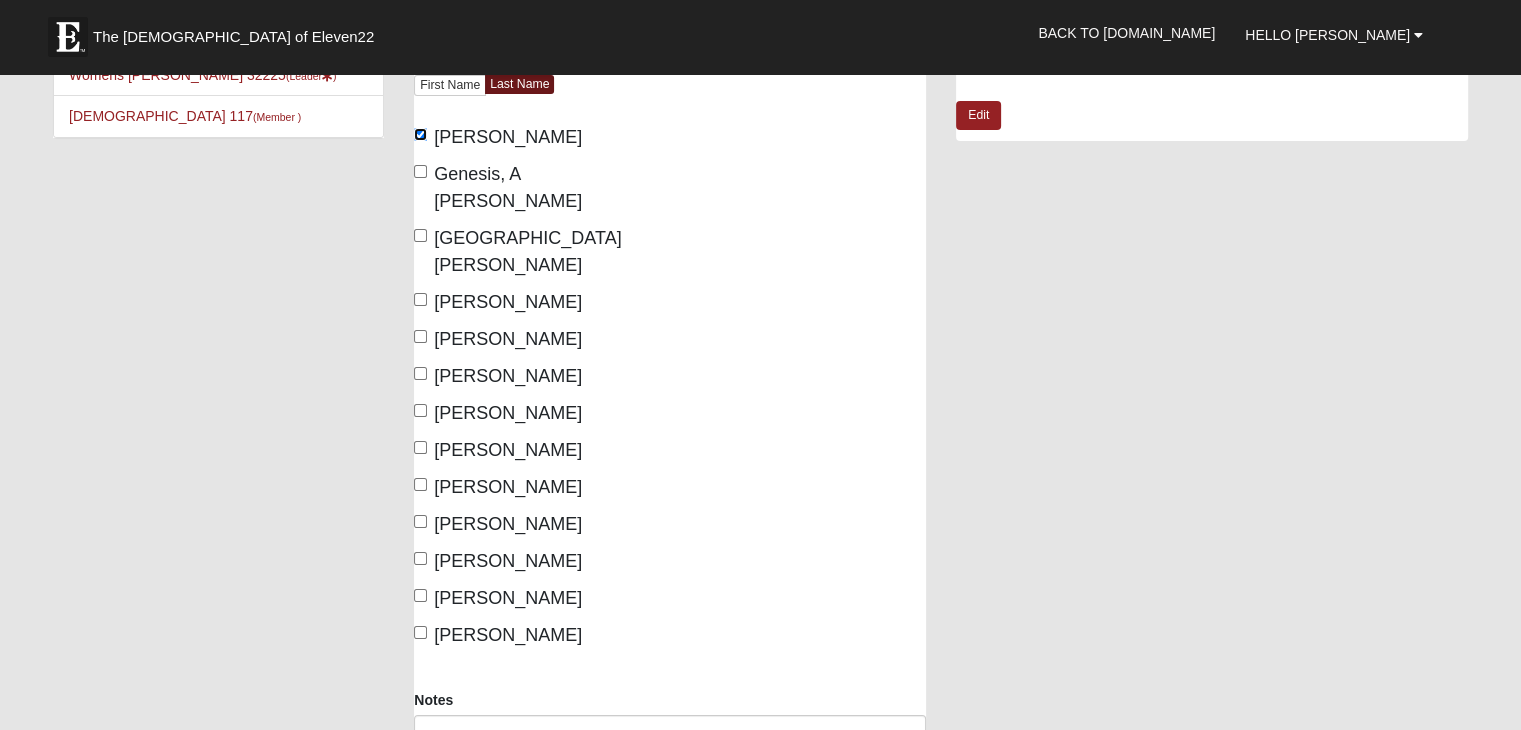 scroll, scrollTop: 200, scrollLeft: 0, axis: vertical 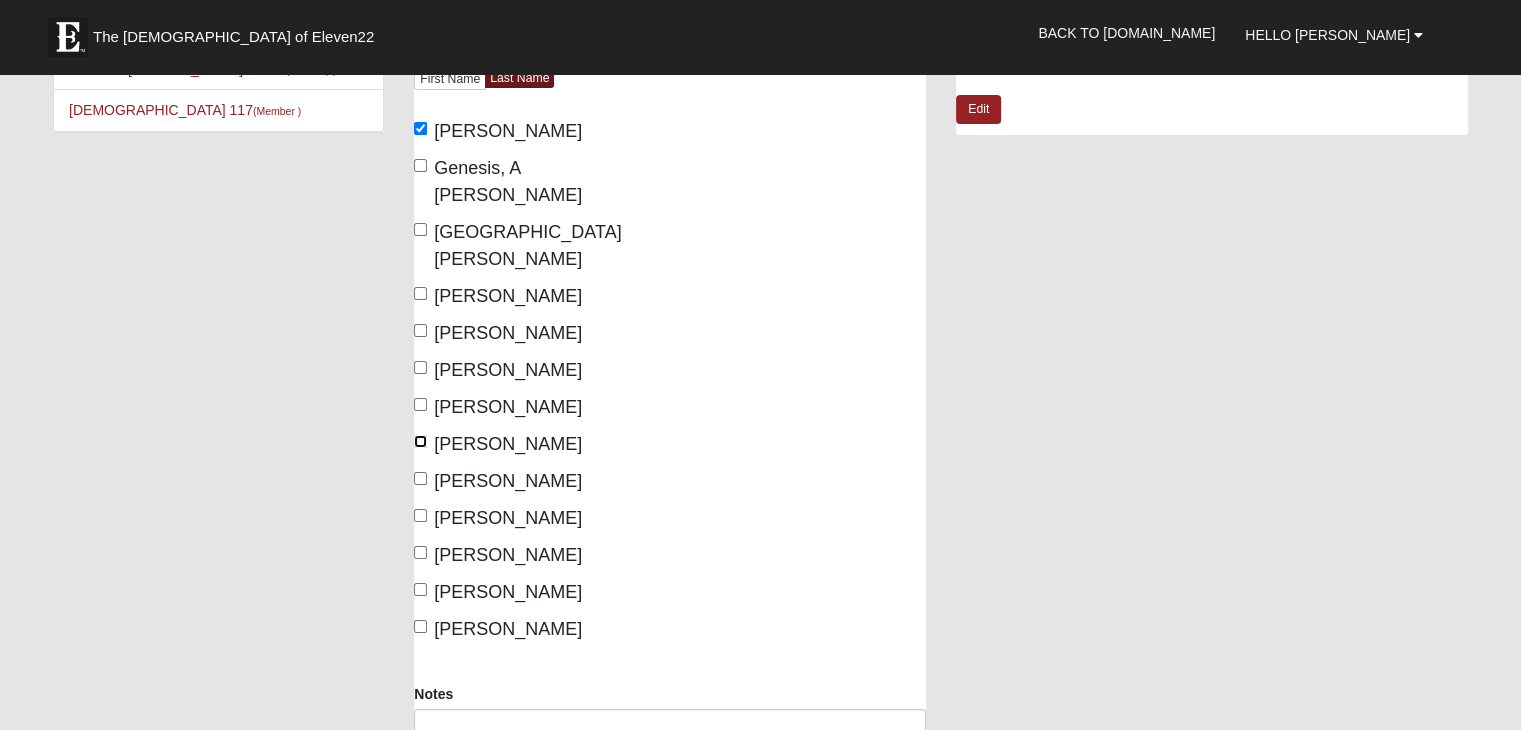 click on "Pondozzi, Christine" at bounding box center [420, 441] 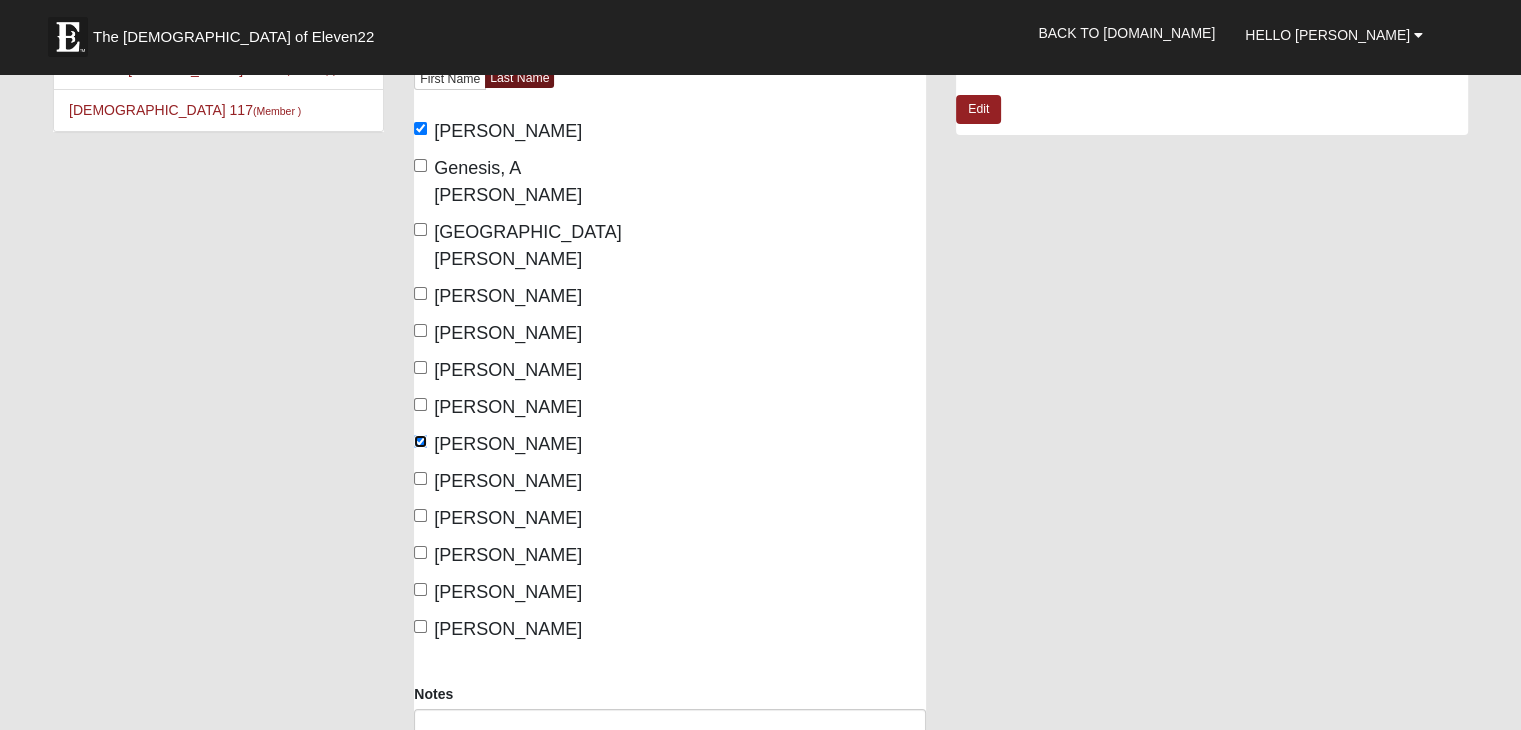 scroll, scrollTop: 300, scrollLeft: 0, axis: vertical 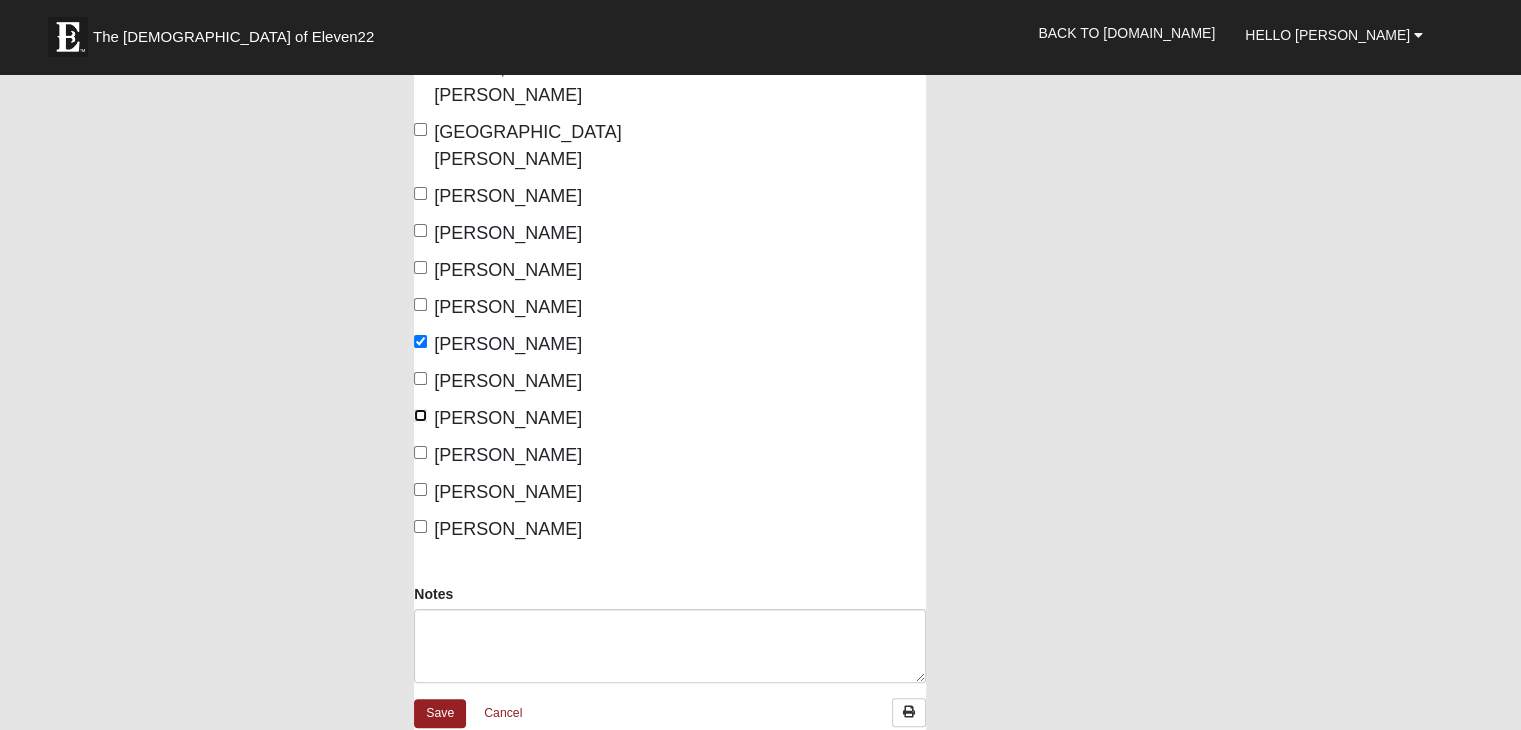 click on "Samoylyuk, Aleksandra" at bounding box center [420, 415] 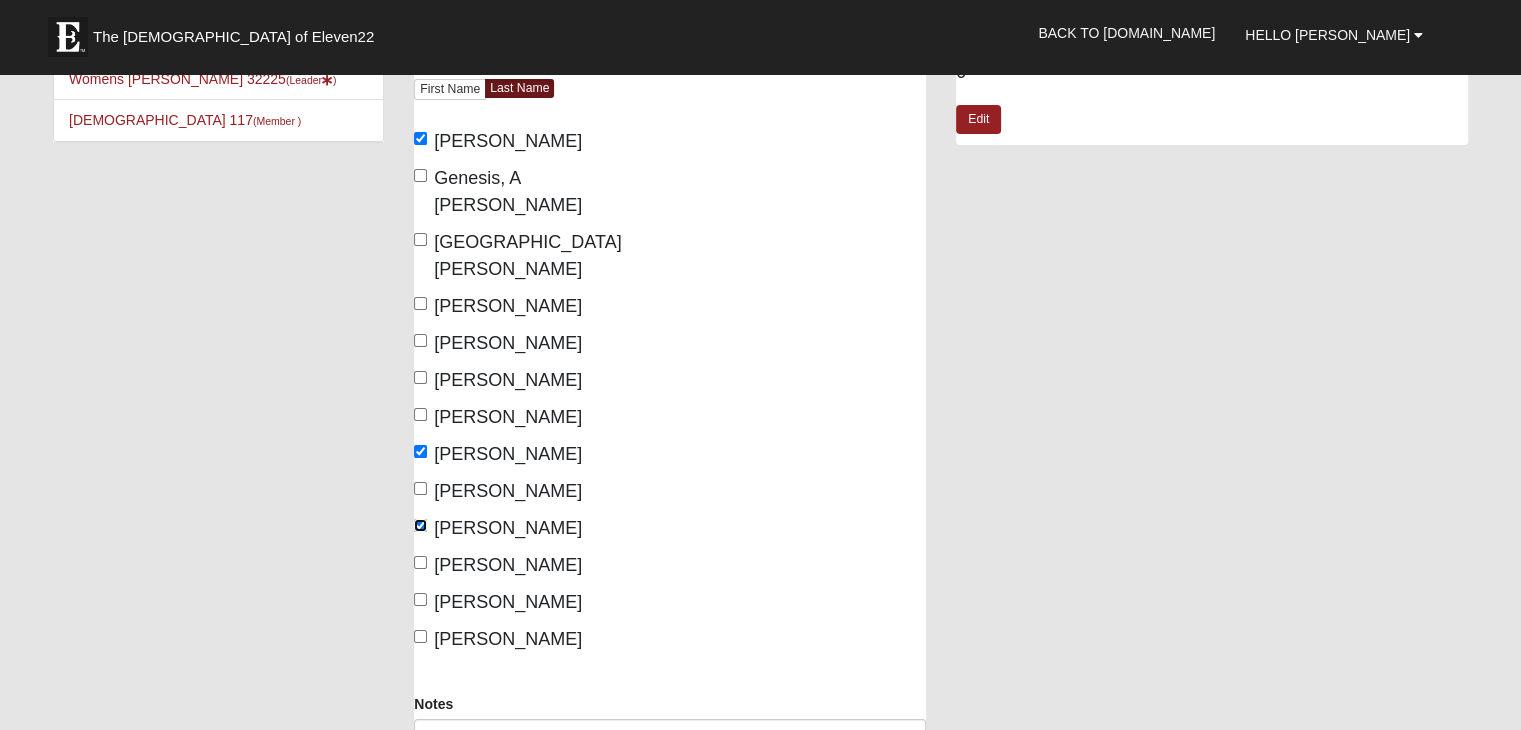 scroll, scrollTop: 100, scrollLeft: 0, axis: vertical 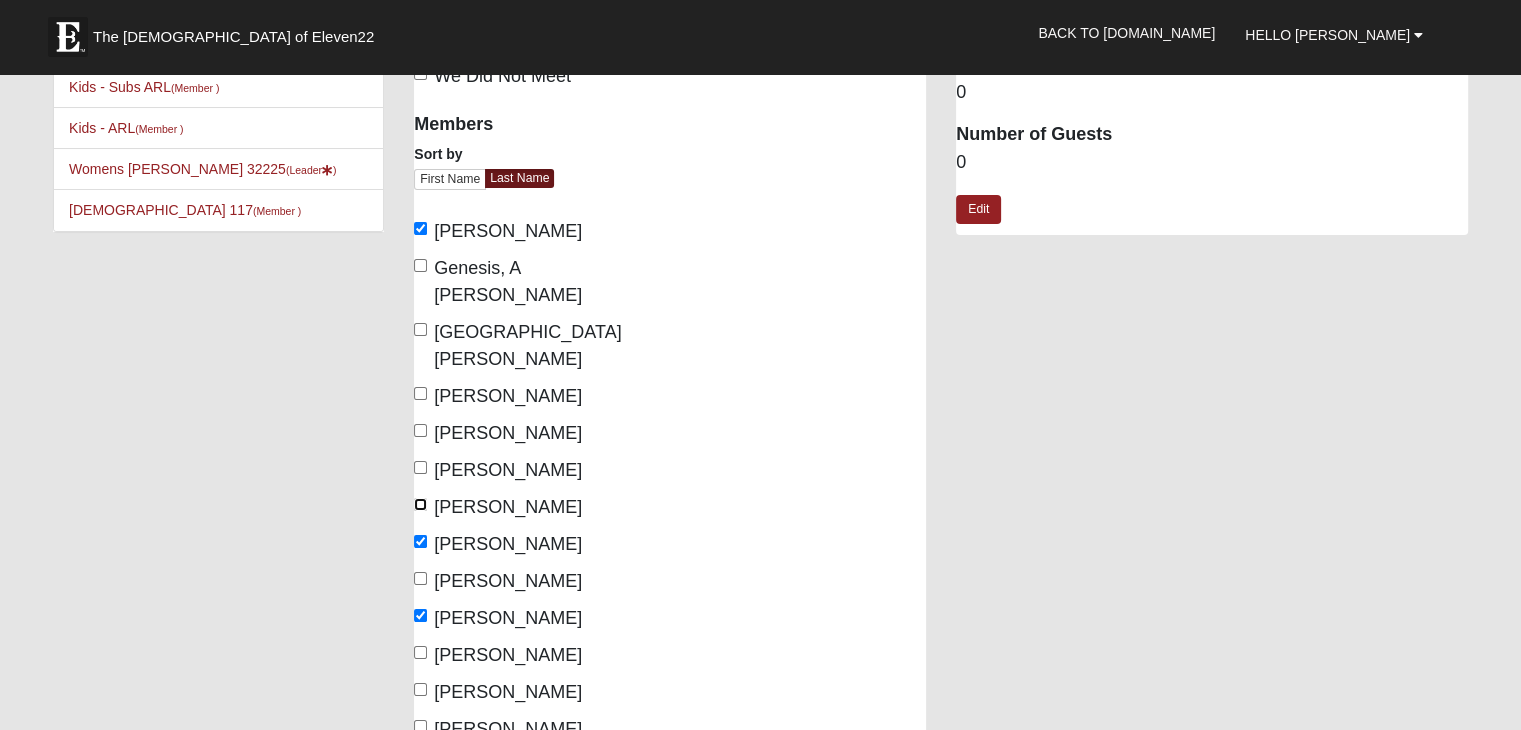click on "Nield, Tracy" at bounding box center (420, 504) 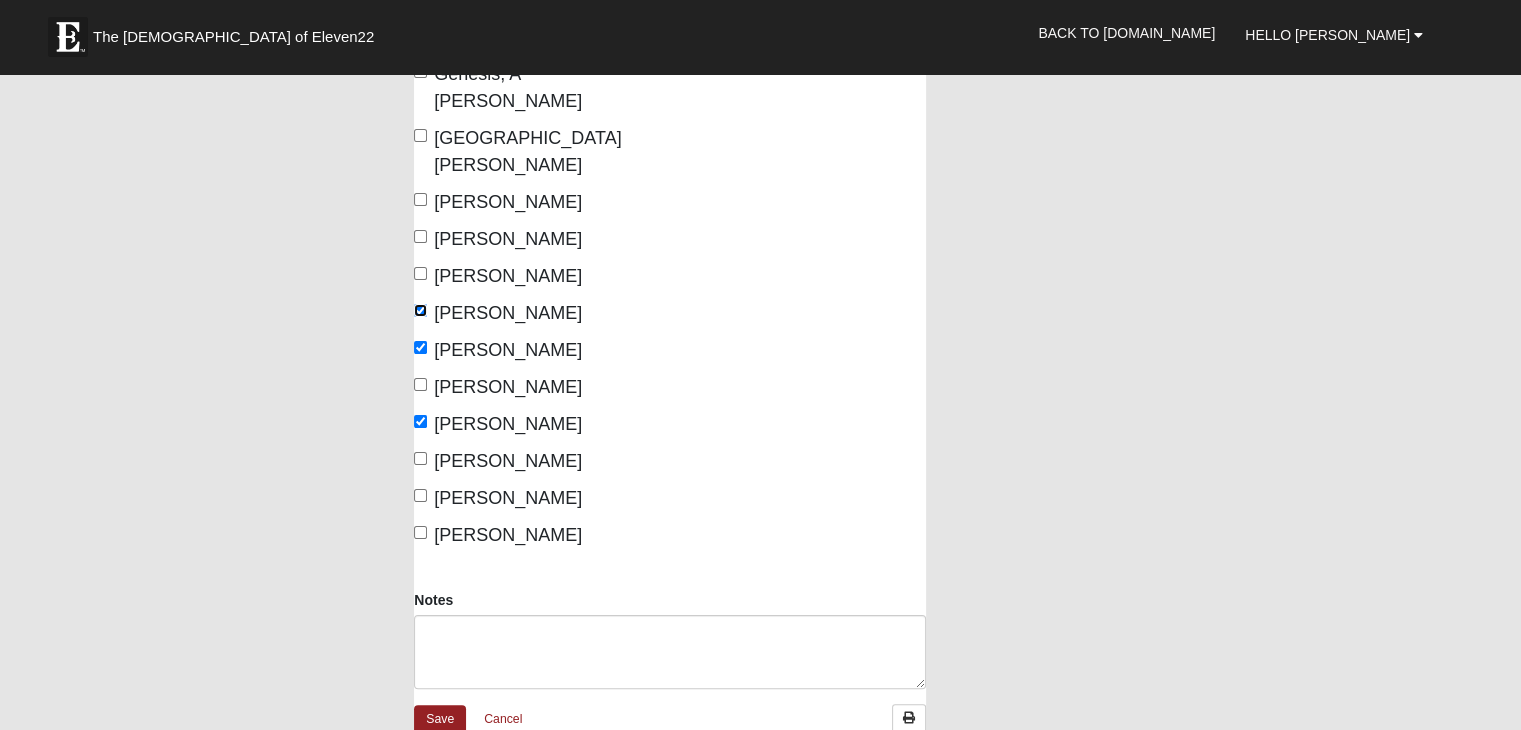 scroll, scrollTop: 300, scrollLeft: 0, axis: vertical 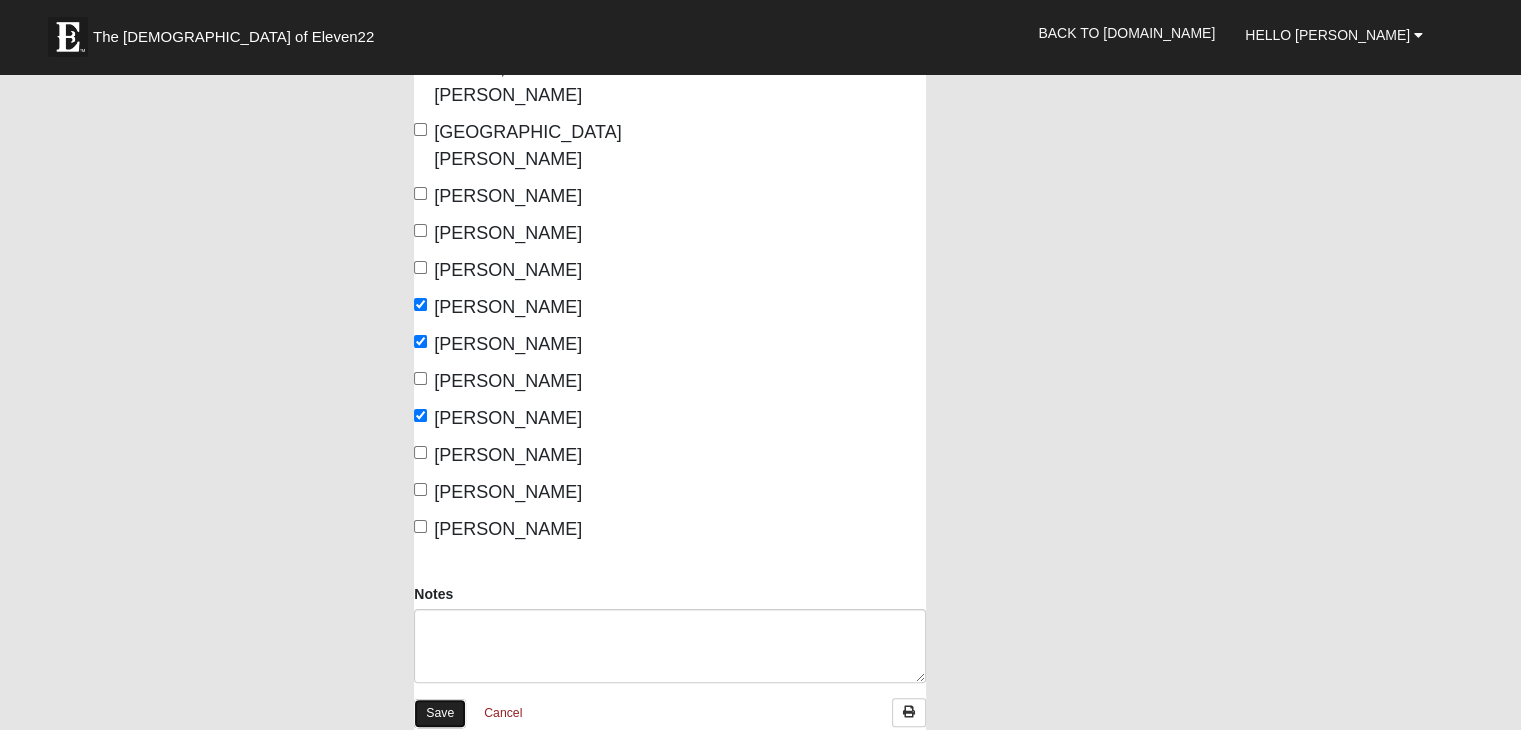 click on "Save" at bounding box center (440, 713) 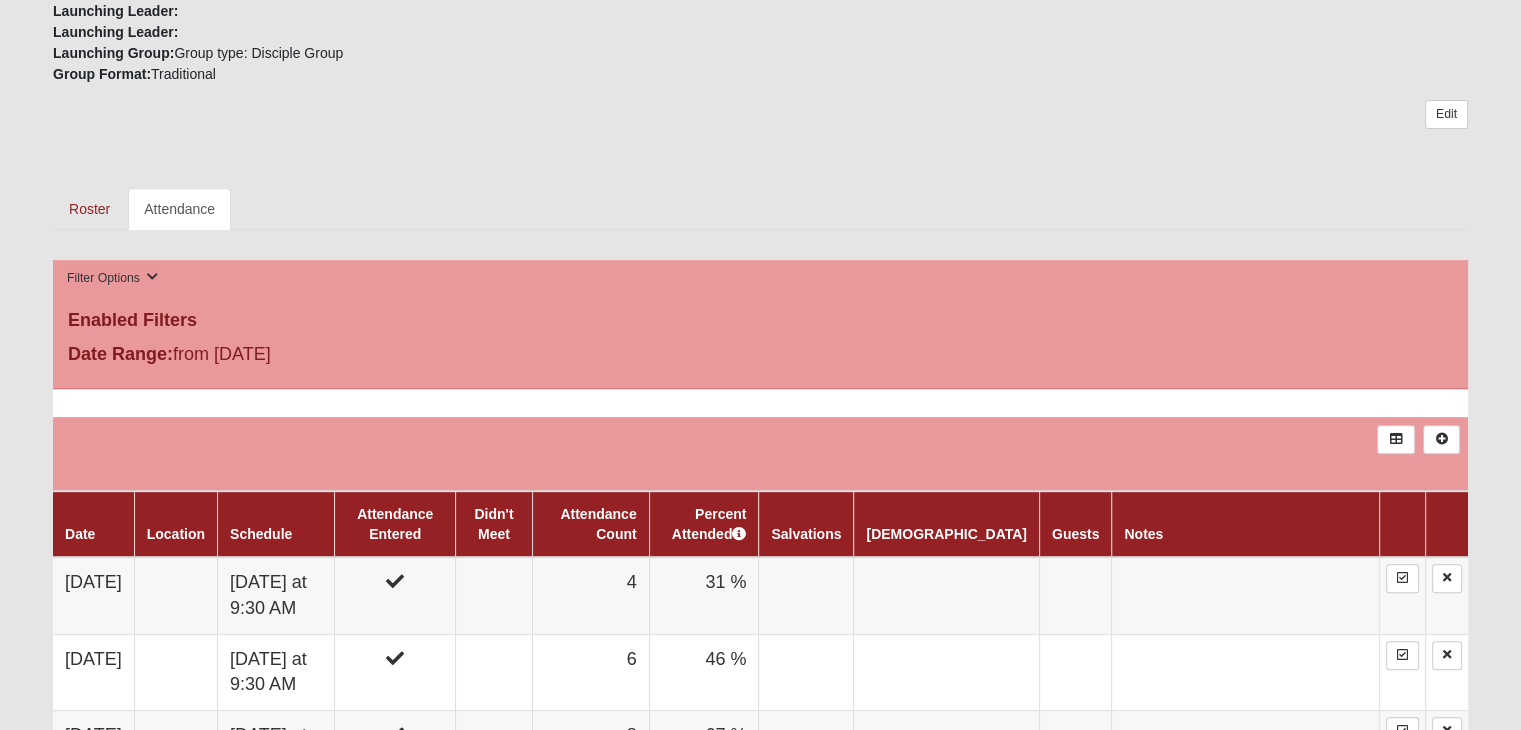 scroll, scrollTop: 800, scrollLeft: 0, axis: vertical 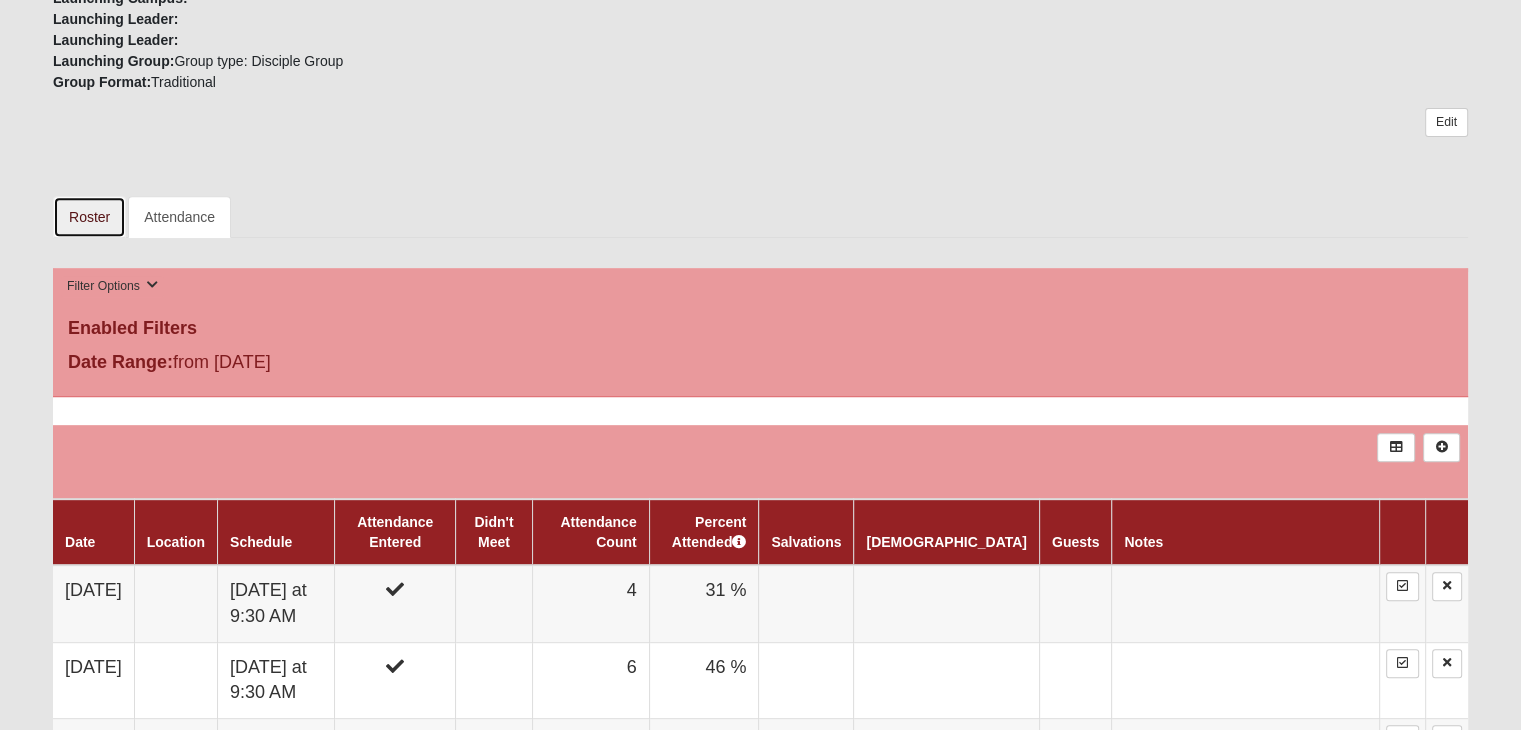 click on "Roster" at bounding box center [89, 217] 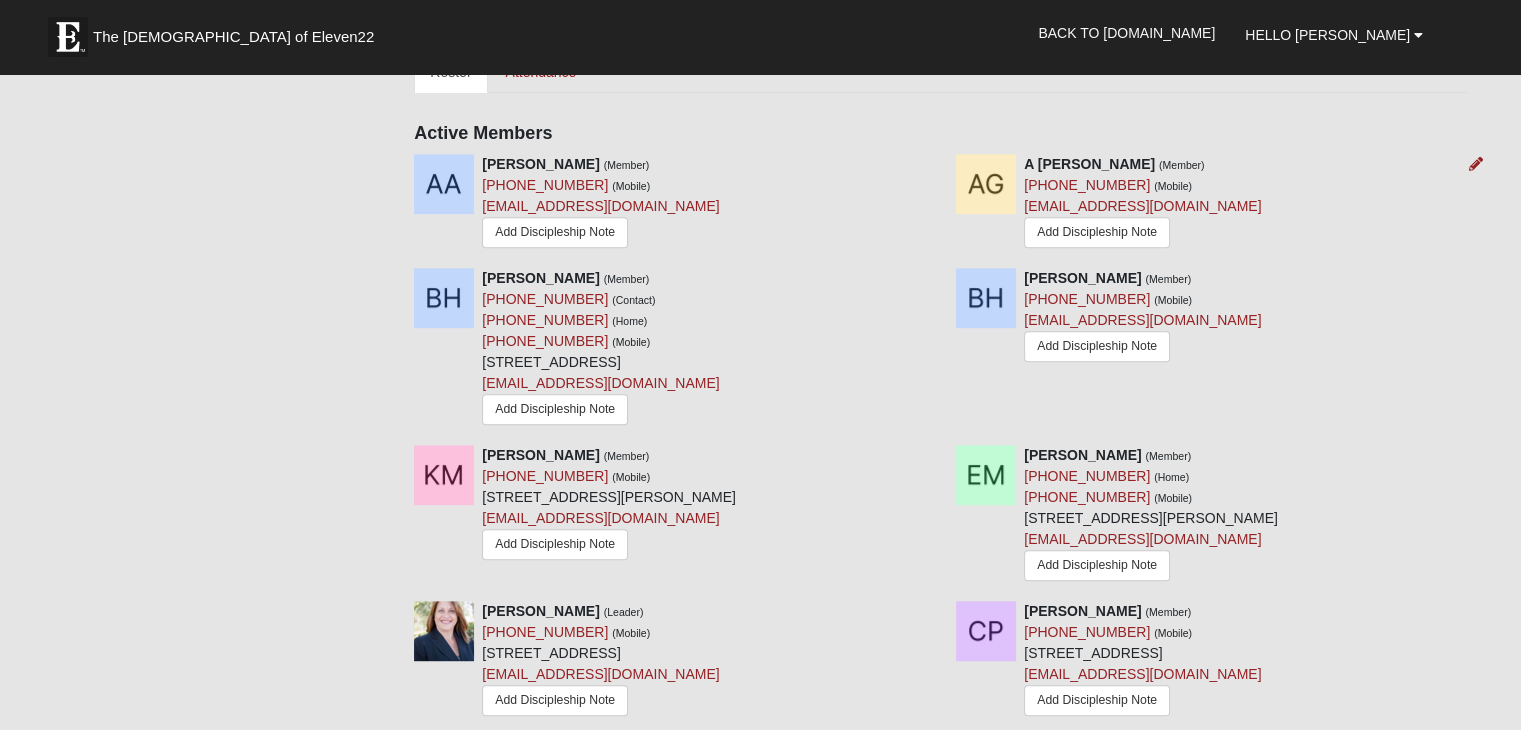 scroll, scrollTop: 800, scrollLeft: 0, axis: vertical 